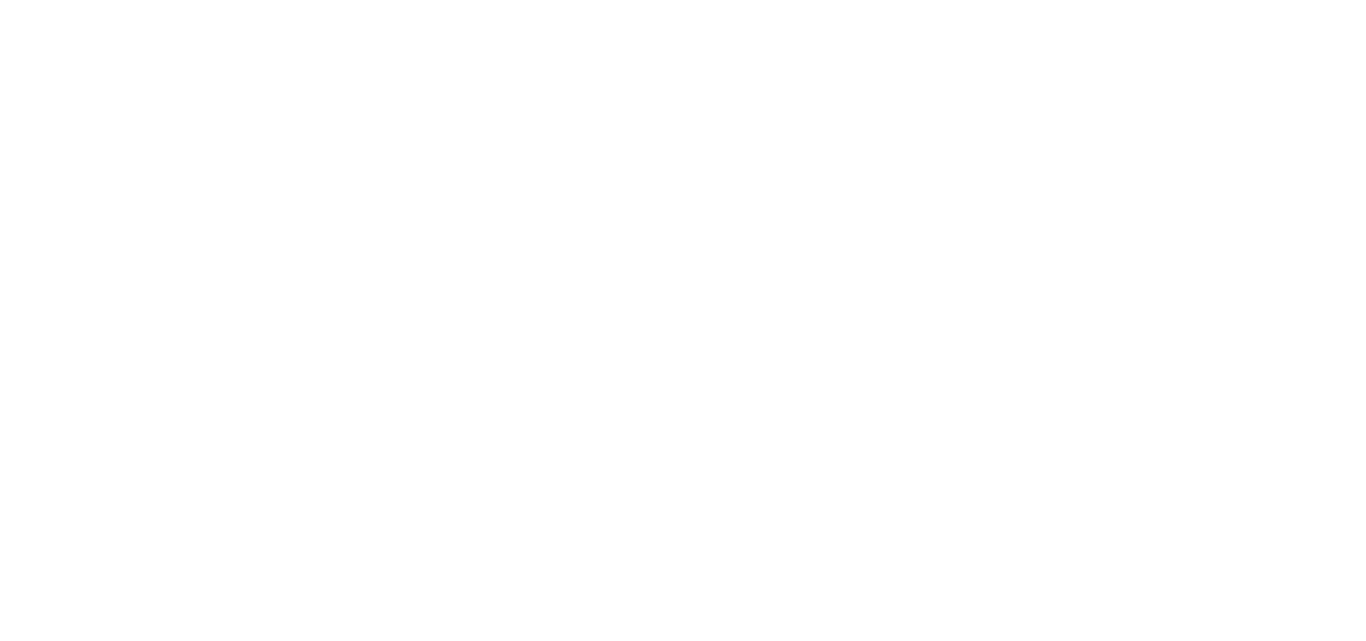 scroll, scrollTop: 0, scrollLeft: 0, axis: both 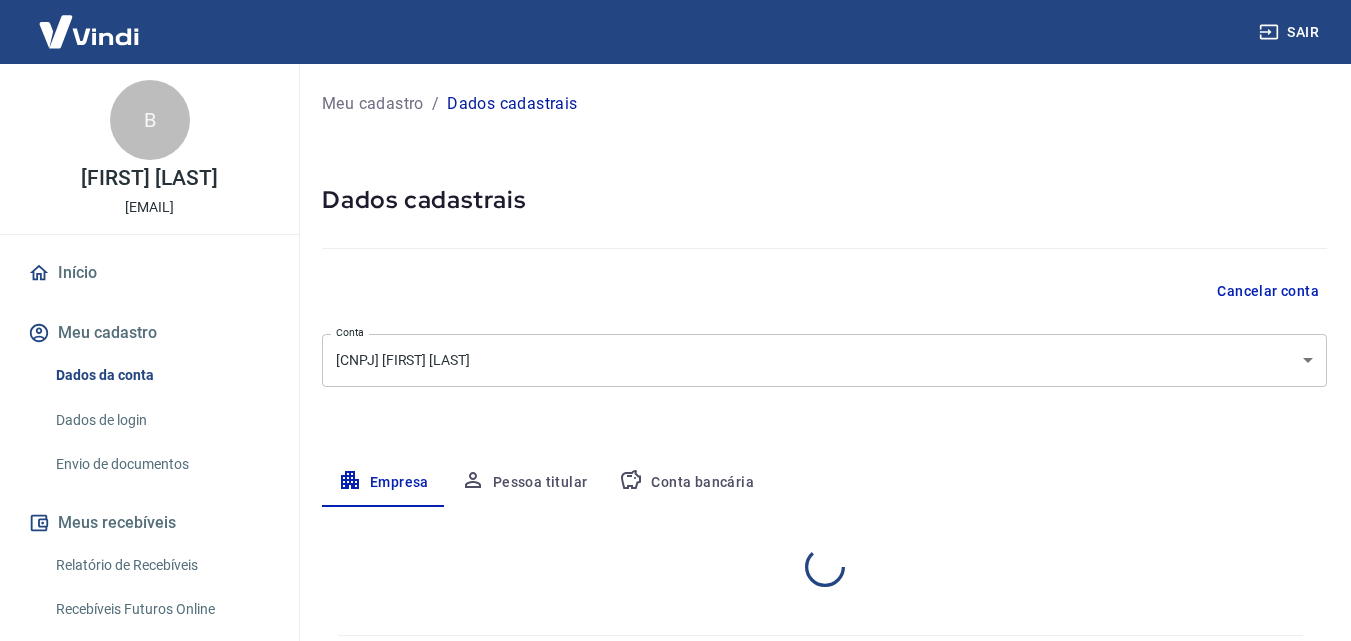 select on "SP" 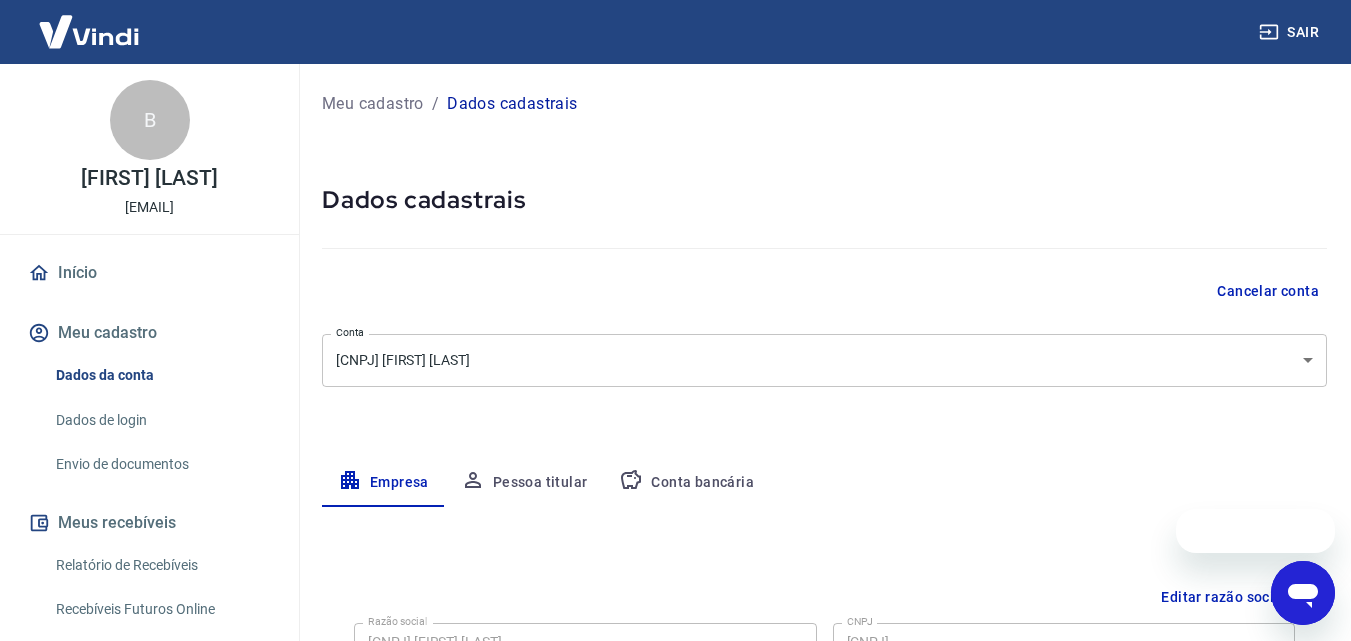 scroll, scrollTop: 0, scrollLeft: 0, axis: both 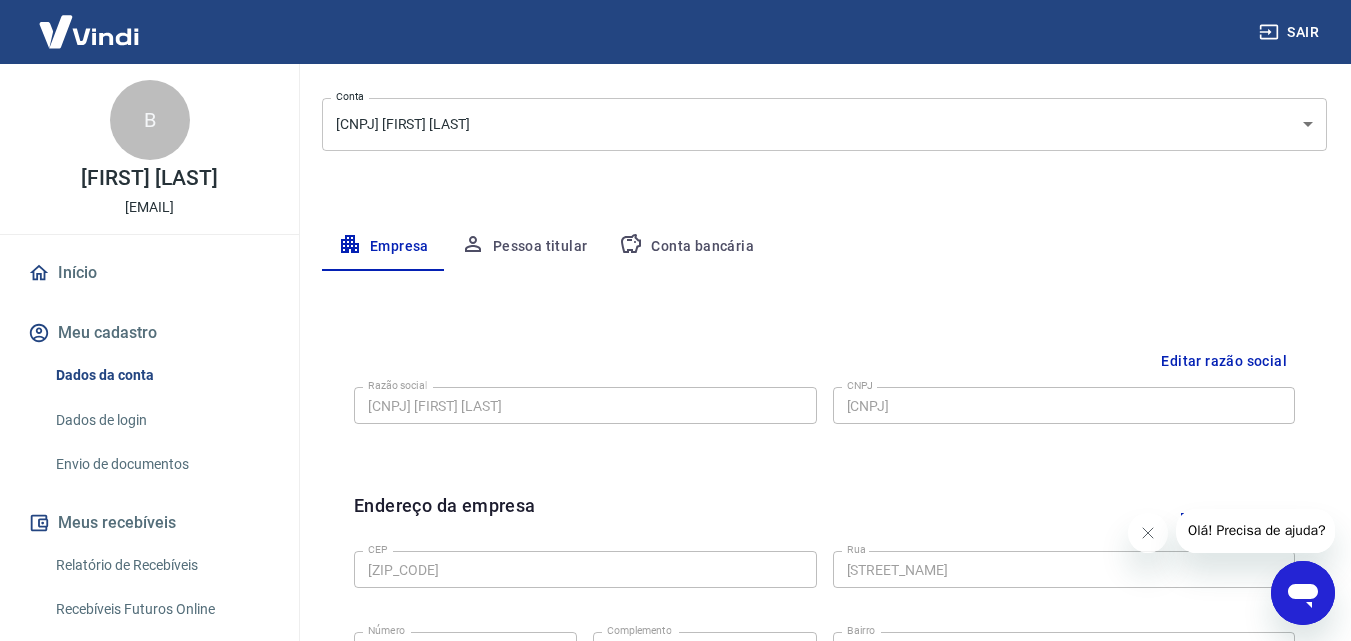 click on "Conta bancária" at bounding box center [686, 247] 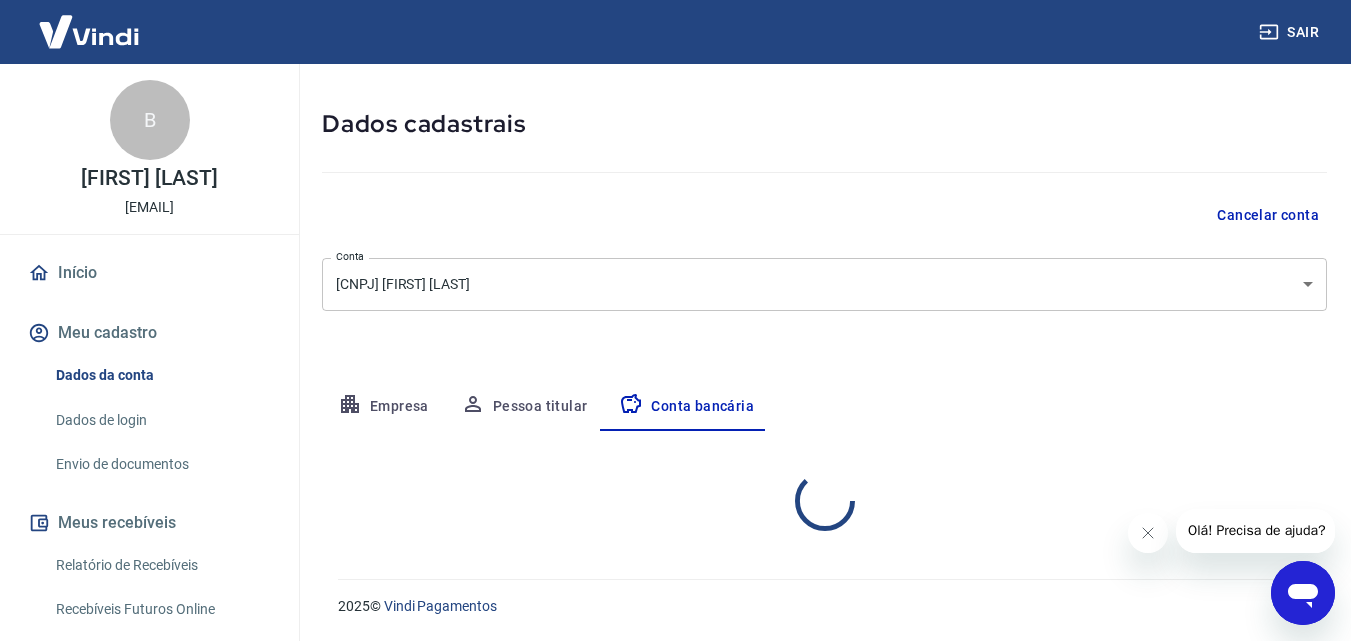 select on "1" 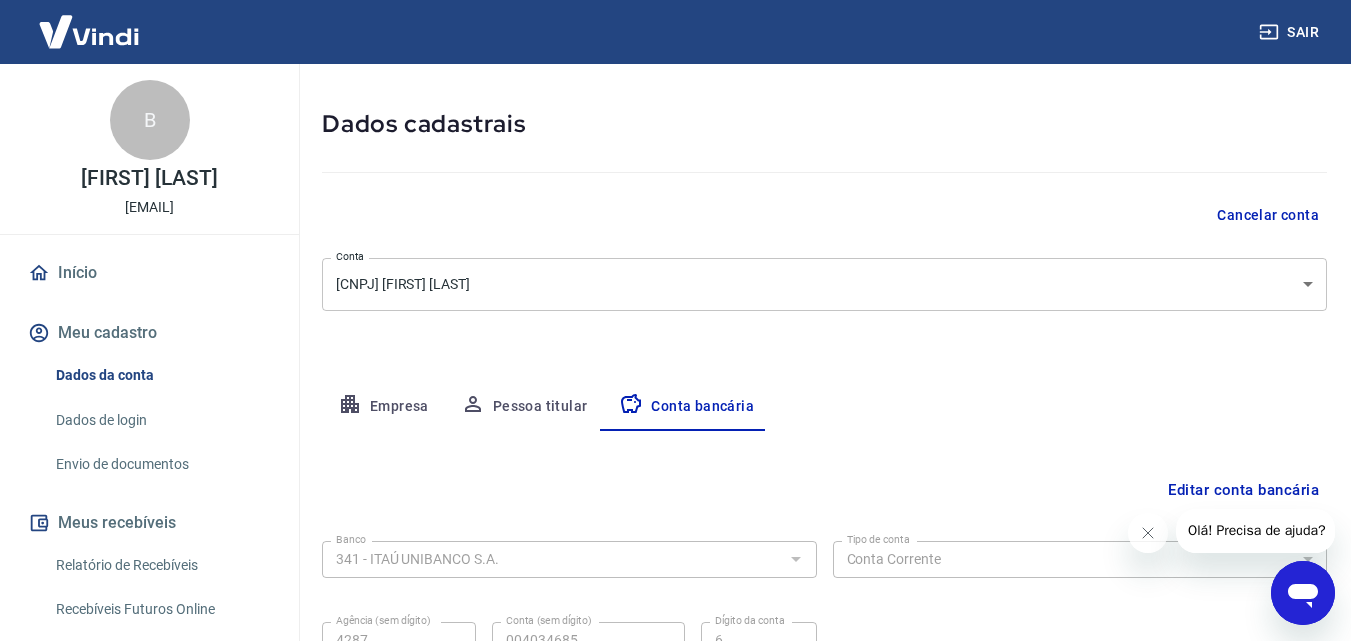 scroll, scrollTop: 236, scrollLeft: 0, axis: vertical 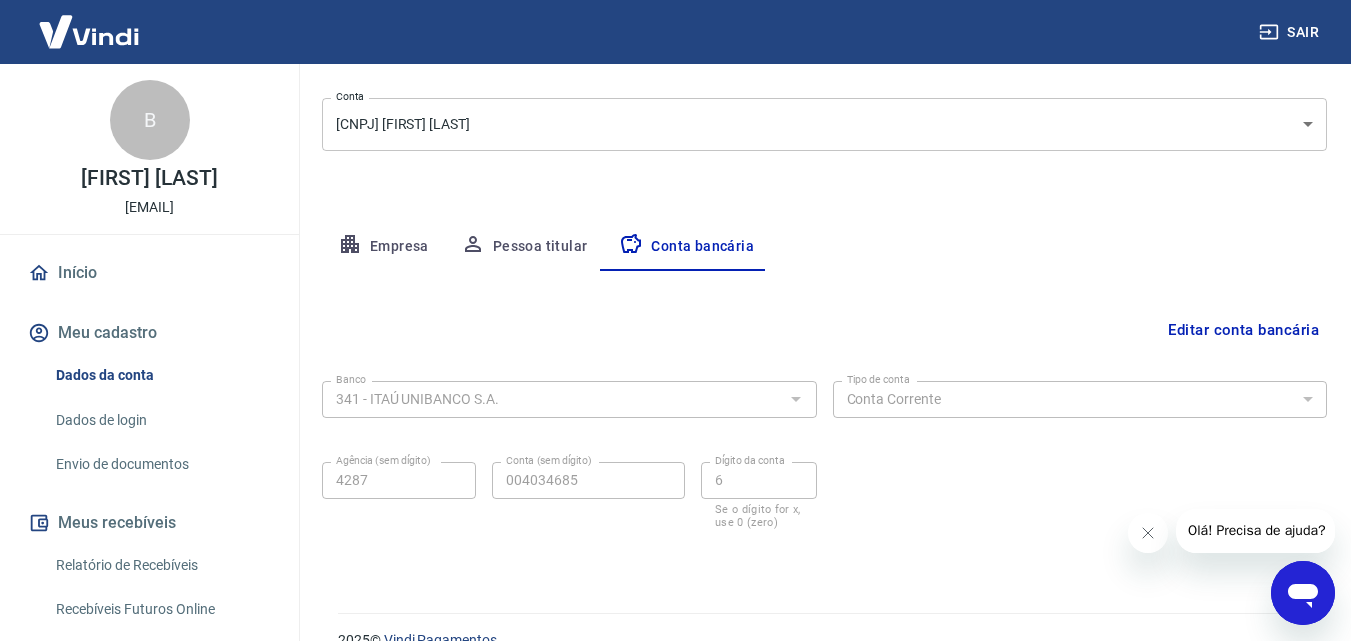 click on "Editar conta bancária" at bounding box center [1243, 330] 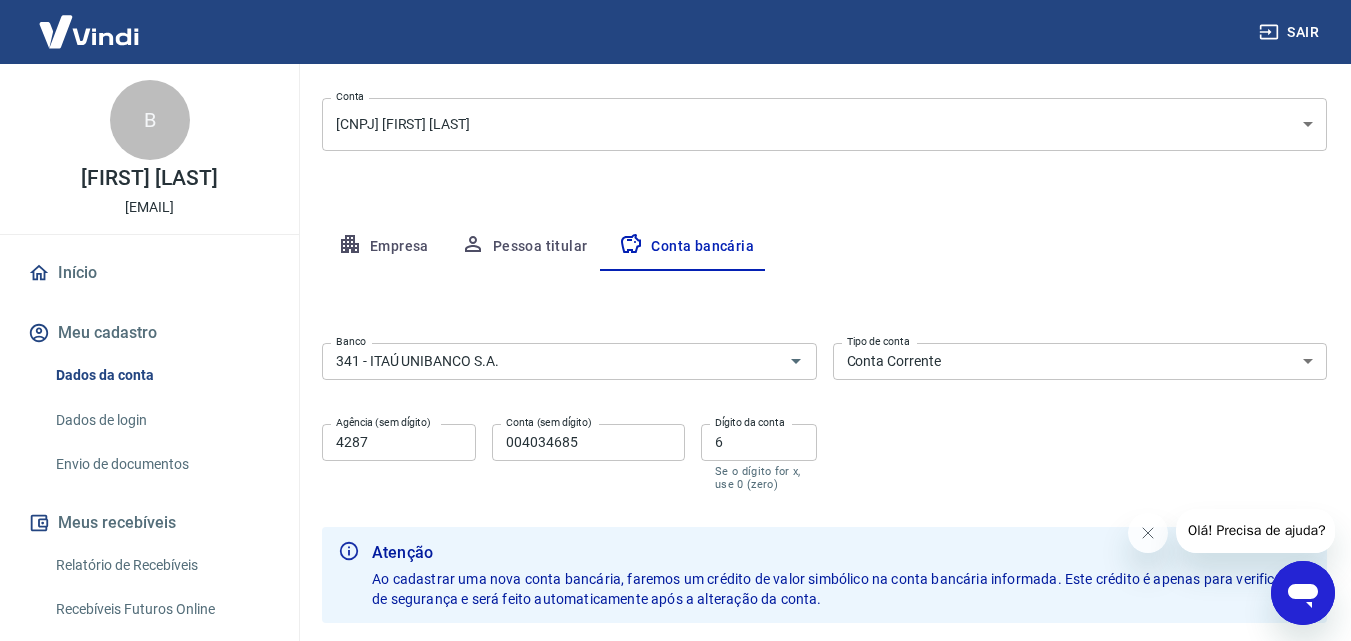 click on "Banco [BANK_CODE] - [BANK_NAME] Banco Tipo de conta Conta Corrente Conta Poupança Tipo de conta Agência (sem dígito) [AGENCY_CODE] Agência (sem dígito) Conta (sem dígito) [ACCOUNT_NUMBER] Conta (sem dígito) Dígito da conta [DIGIT] Dígito da conta Se o dígito for x, use 0 (zero)" at bounding box center (824, 415) 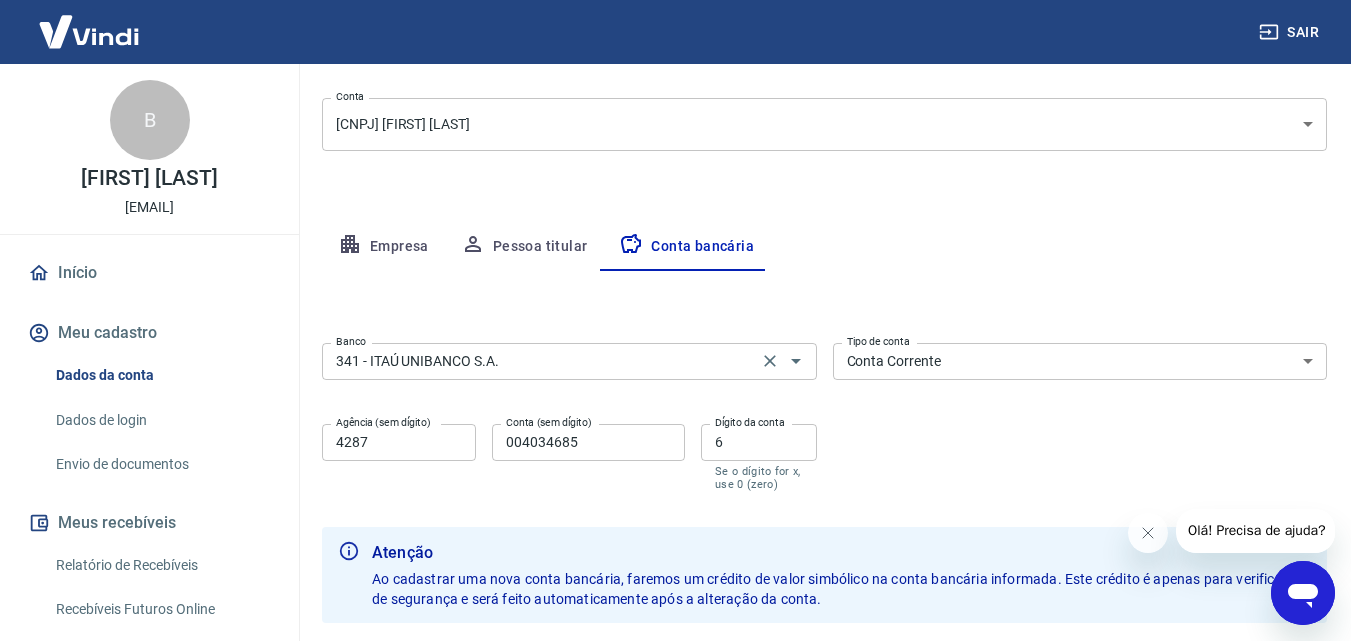 click at bounding box center (782, 361) 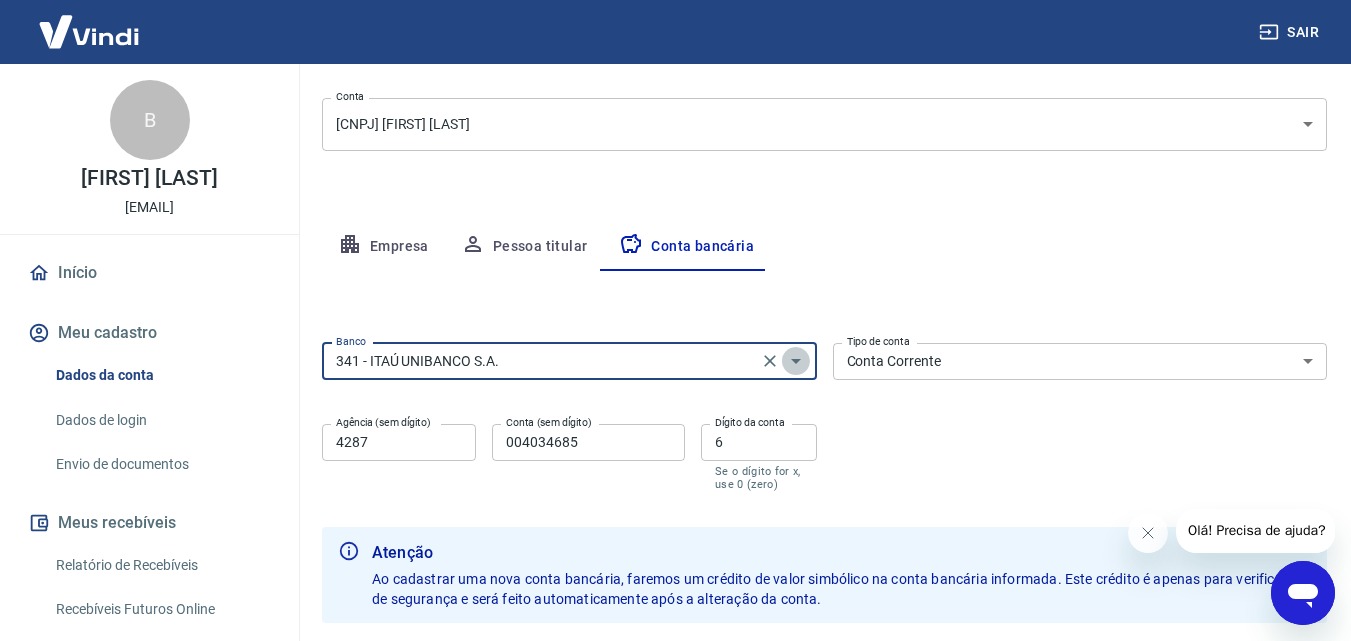 click 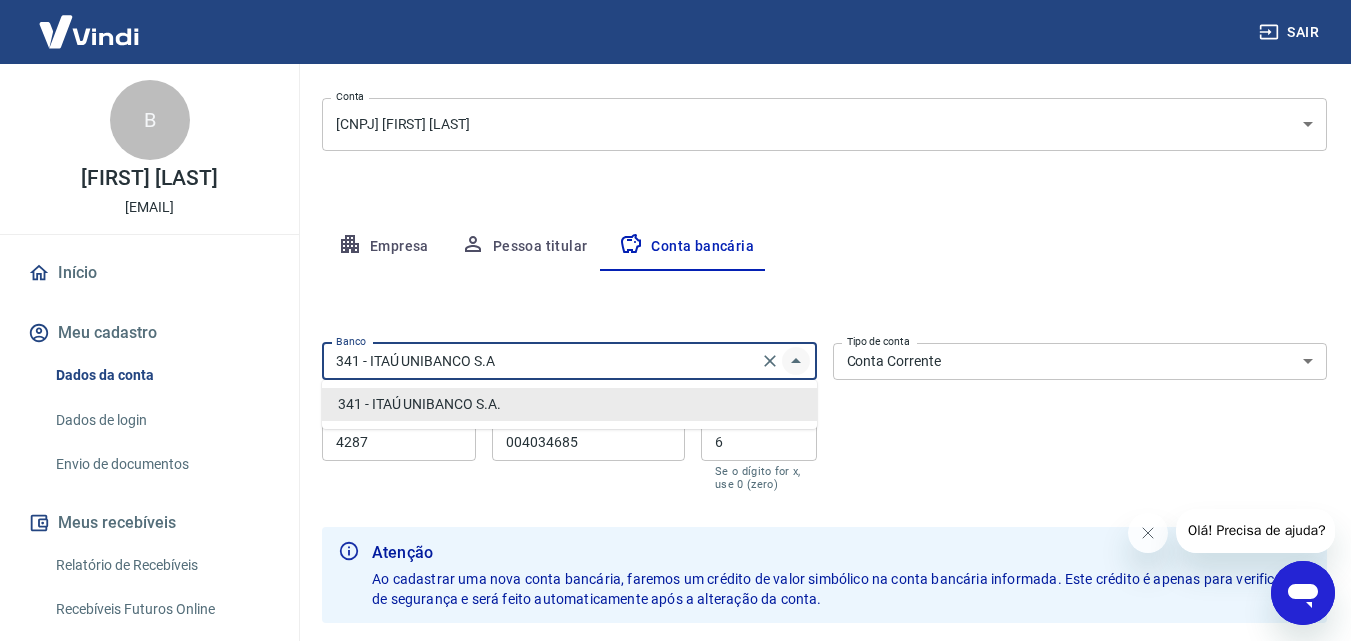 scroll, scrollTop: 0, scrollLeft: 0, axis: both 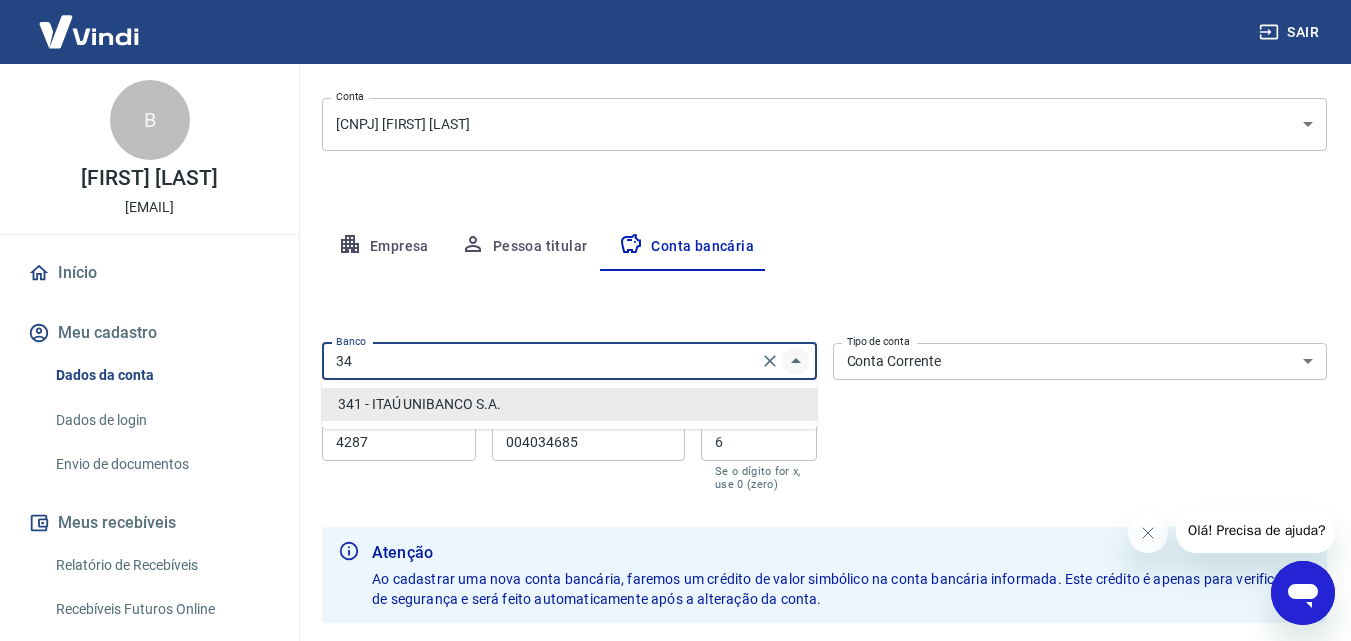 type on "3" 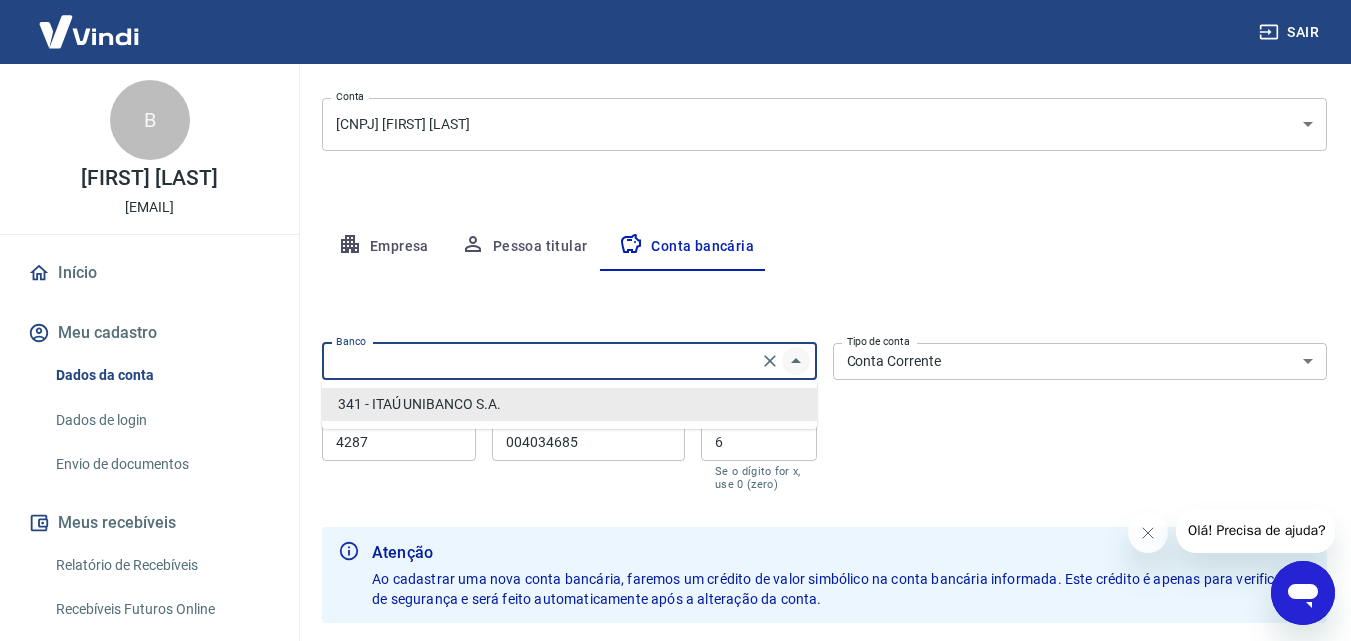 scroll, scrollTop: 0, scrollLeft: 0, axis: both 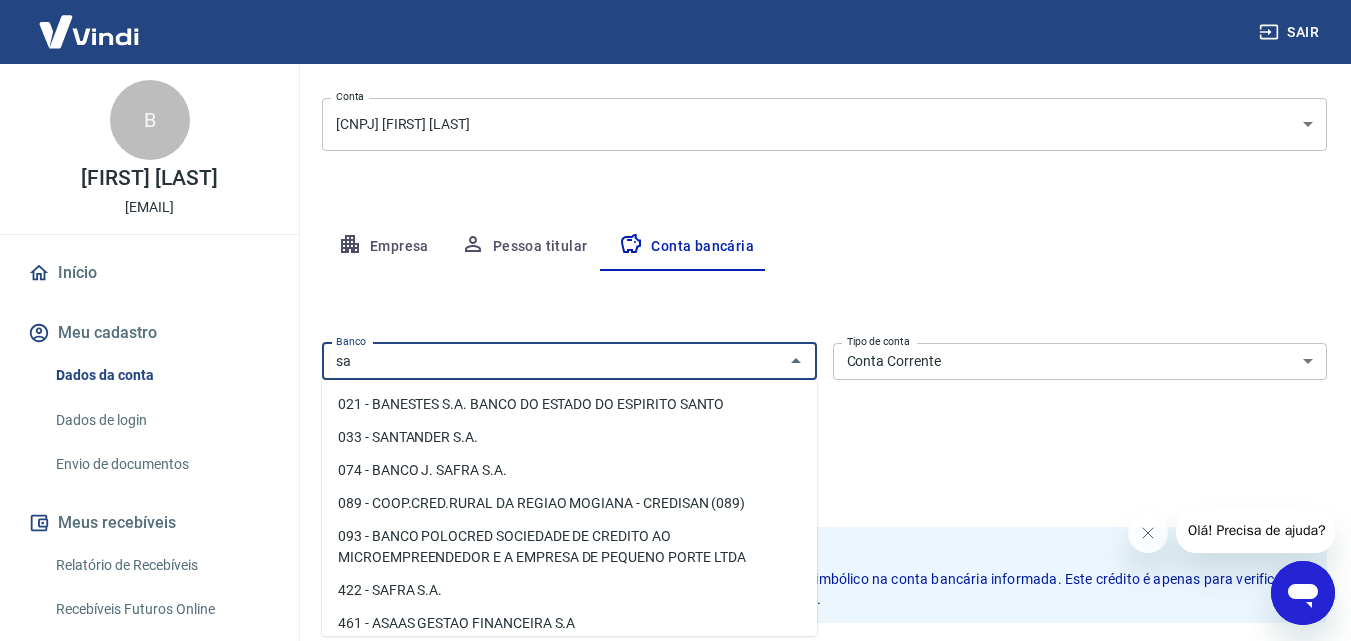 click on "033 - SANTANDER S.A." at bounding box center (569, 437) 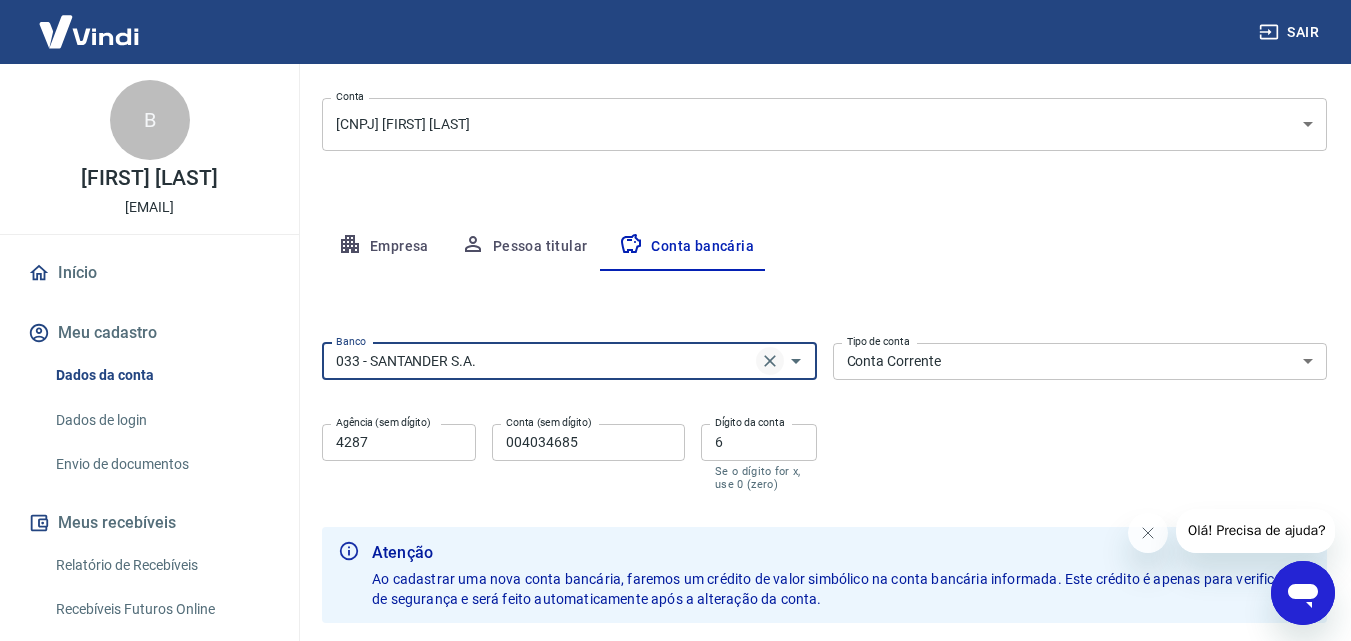 click 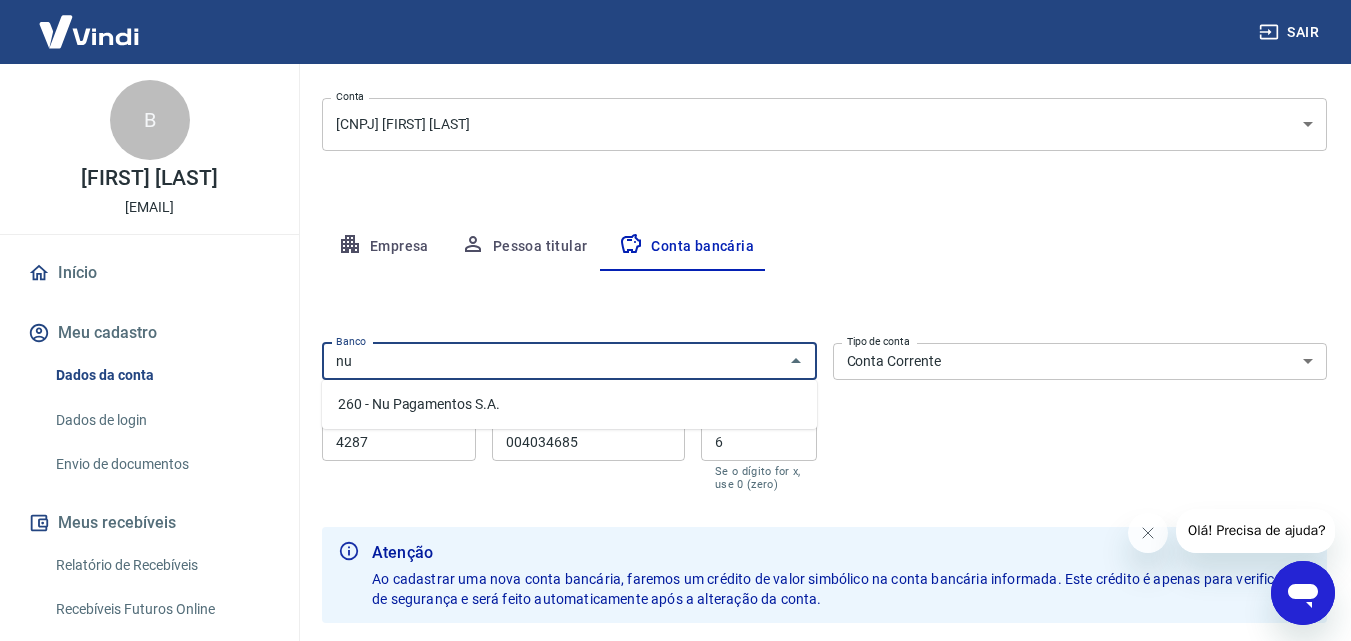 click on "260 - Nu Pagamentos S.A." at bounding box center [569, 404] 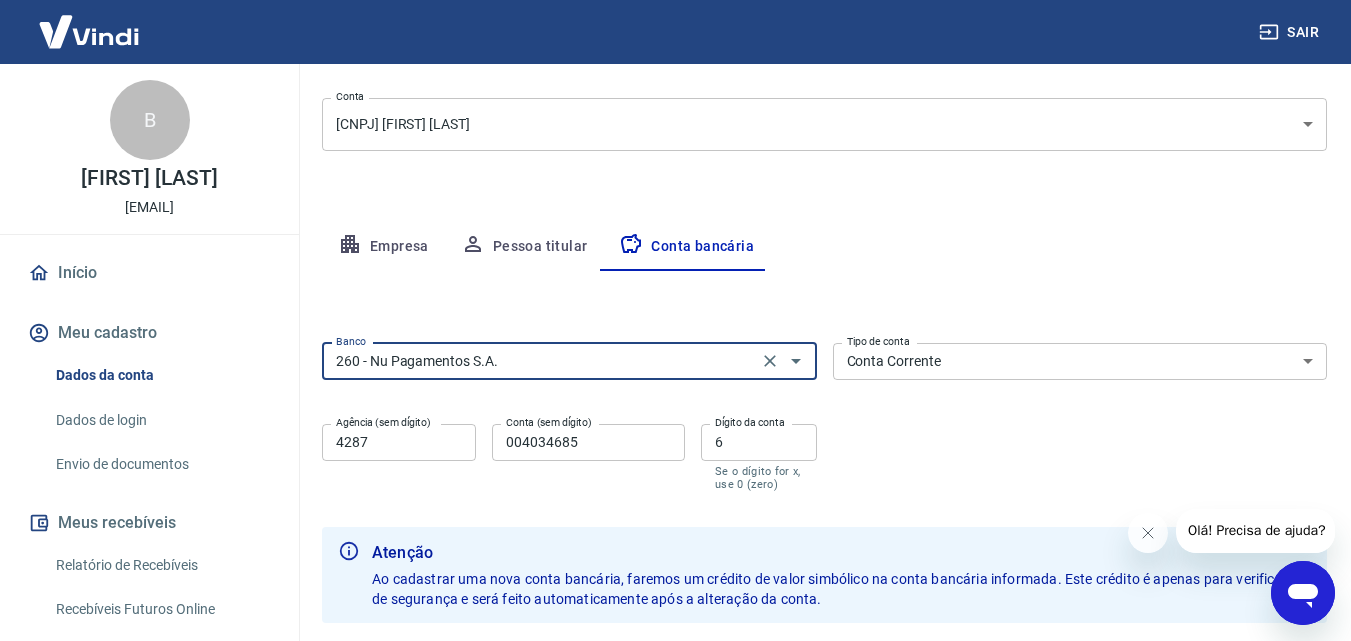 type on "260 - Nu Pagamentos S.A." 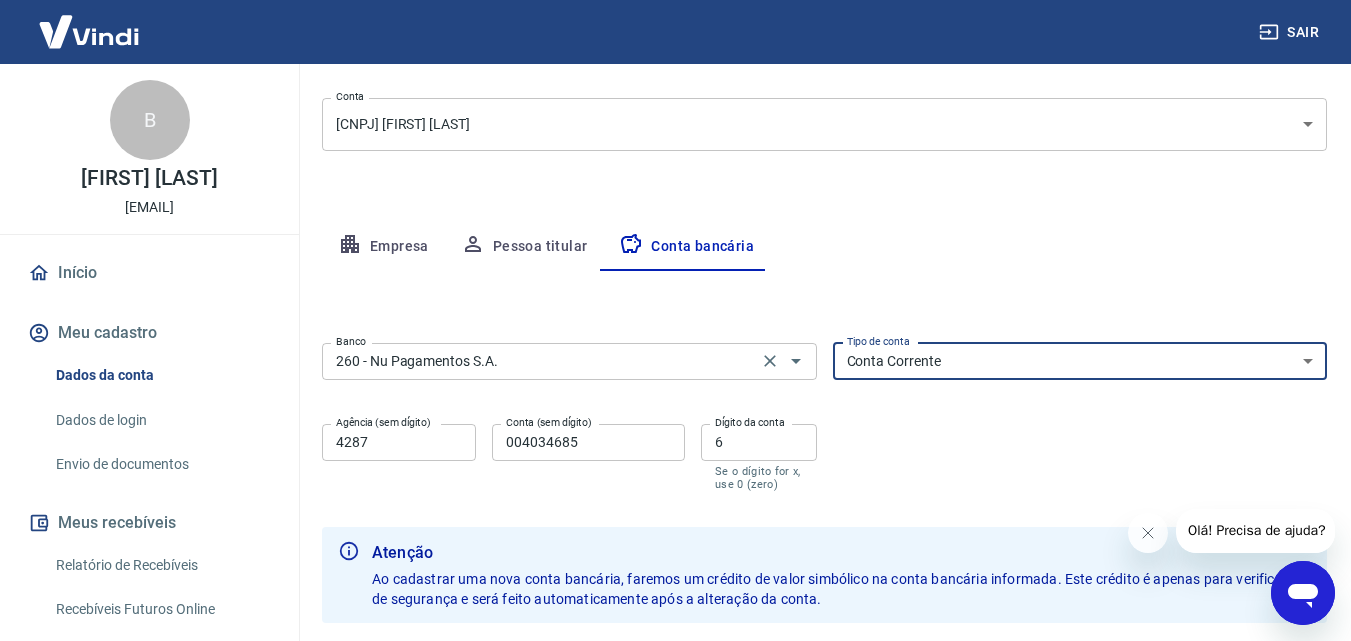 click on "Conta Corrente Conta Poupança" at bounding box center [1080, 361] 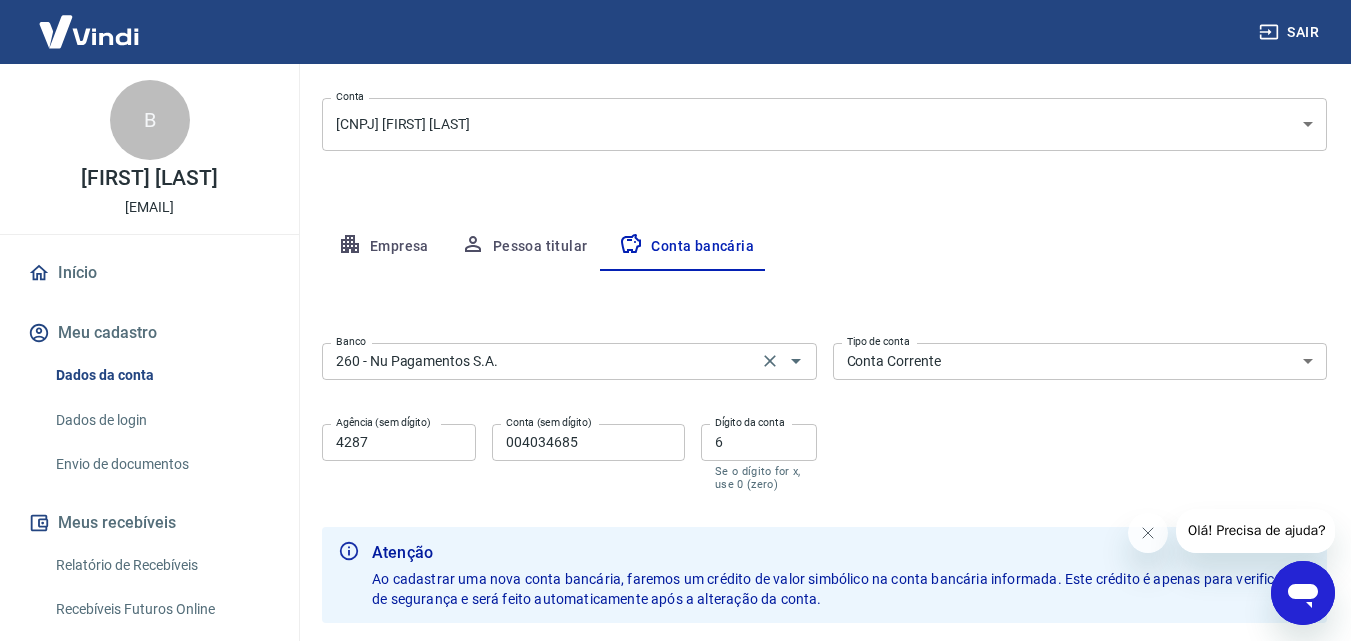 click on "4287" at bounding box center [399, 442] 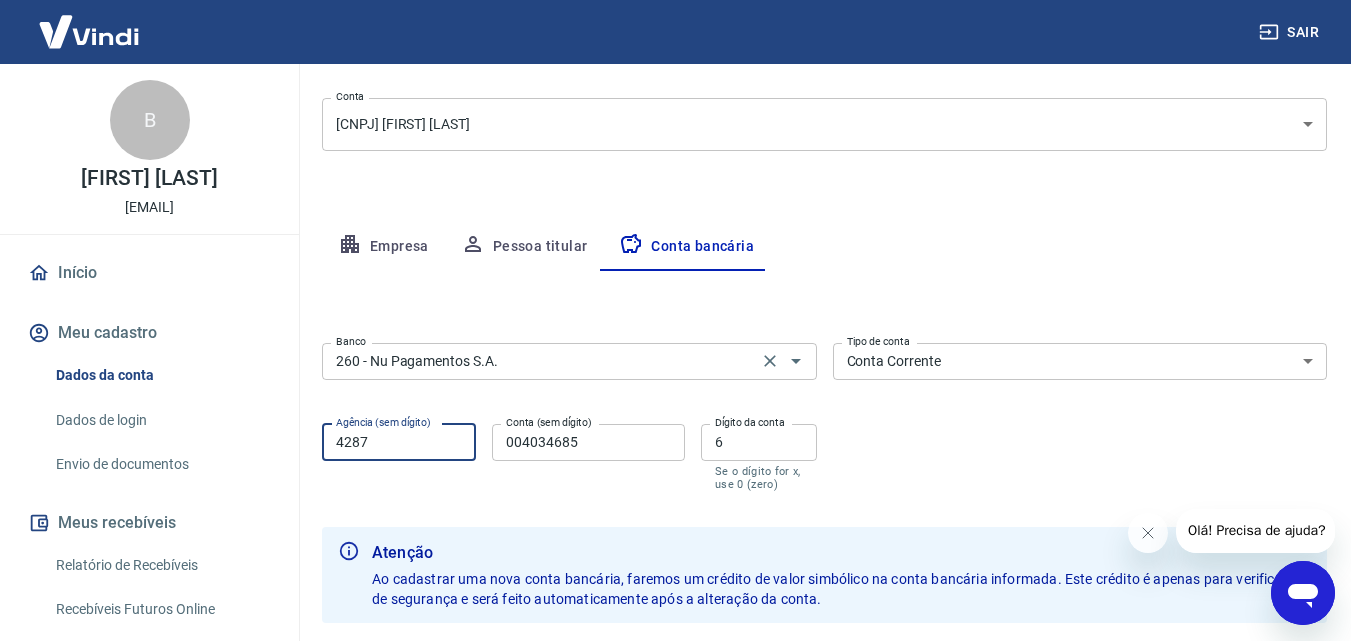 click on "4287" at bounding box center (399, 442) 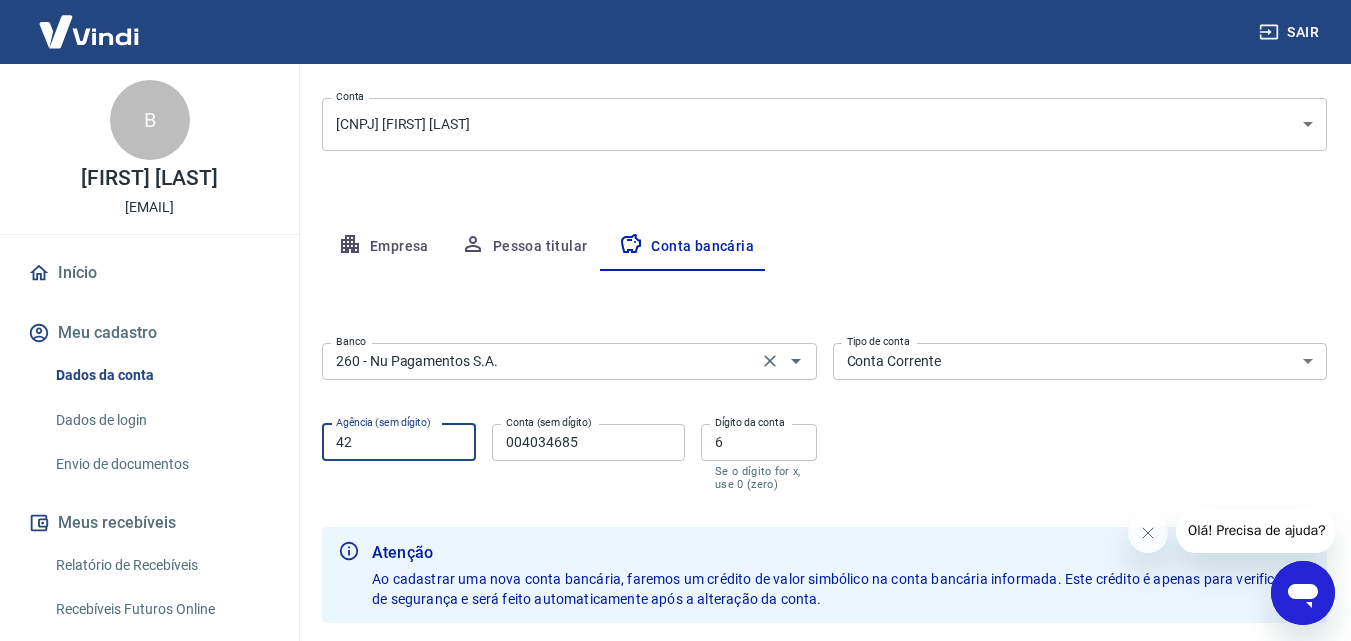 type on "4" 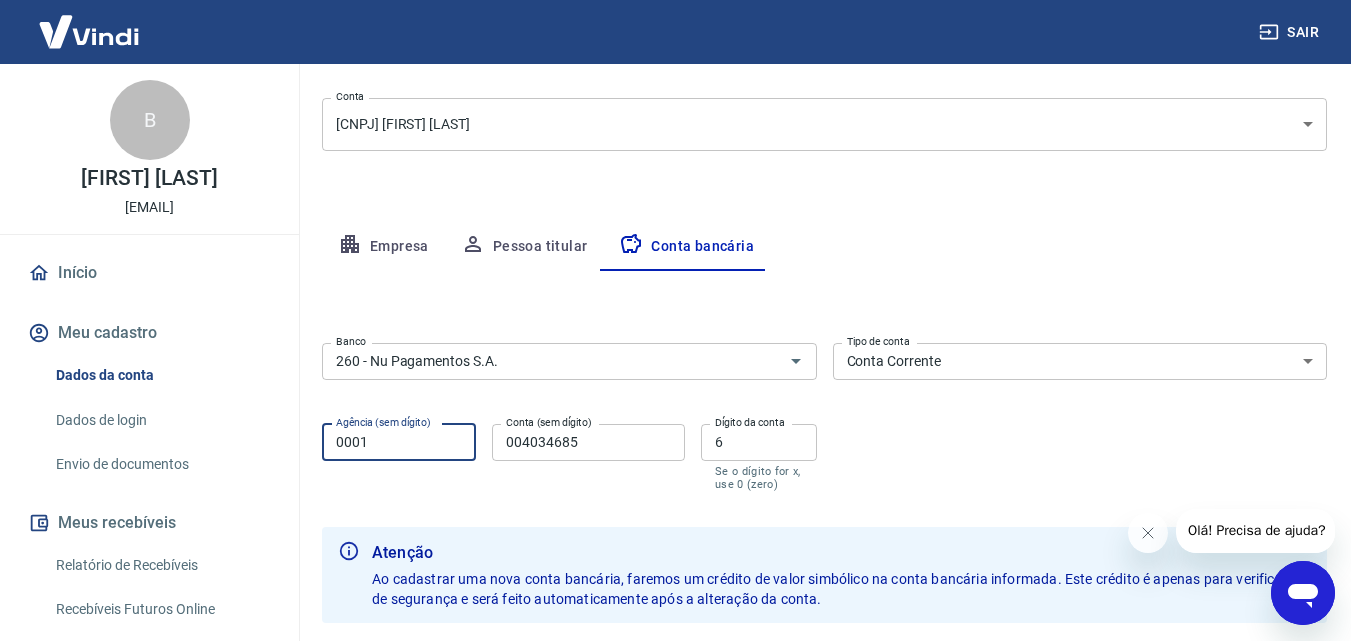 type on "0001" 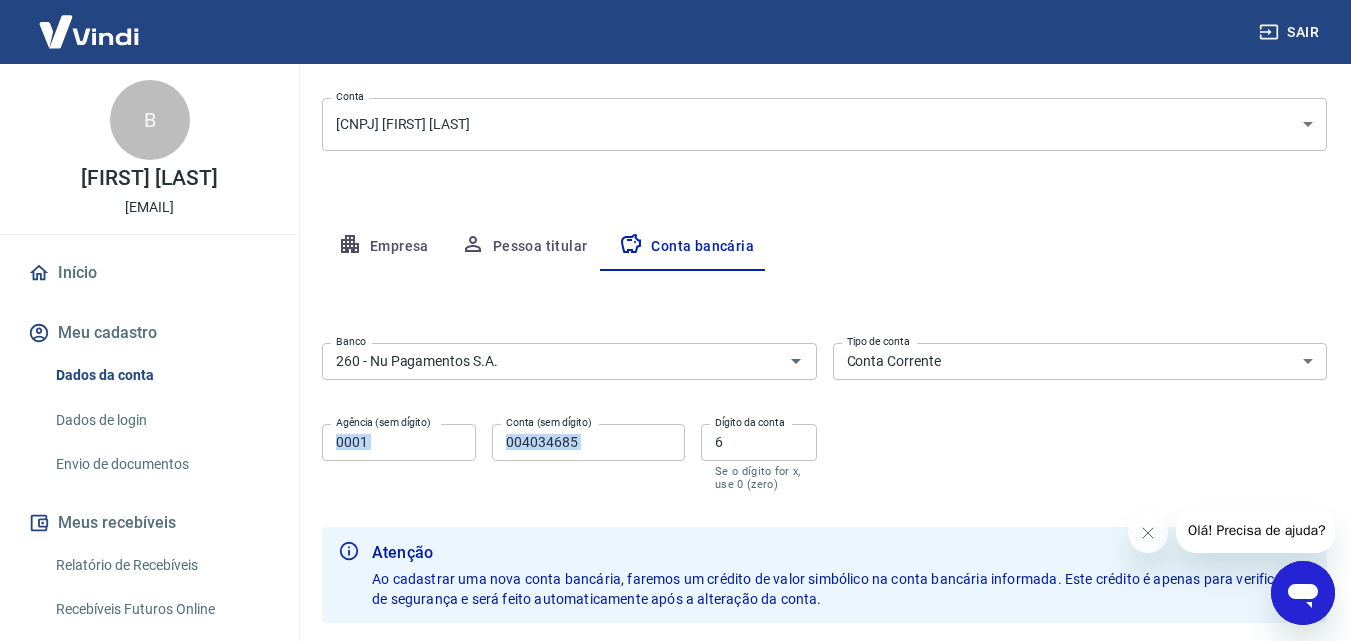 drag, startPoint x: 635, startPoint y: 377, endPoint x: 482, endPoint y: 411, distance: 156.73225 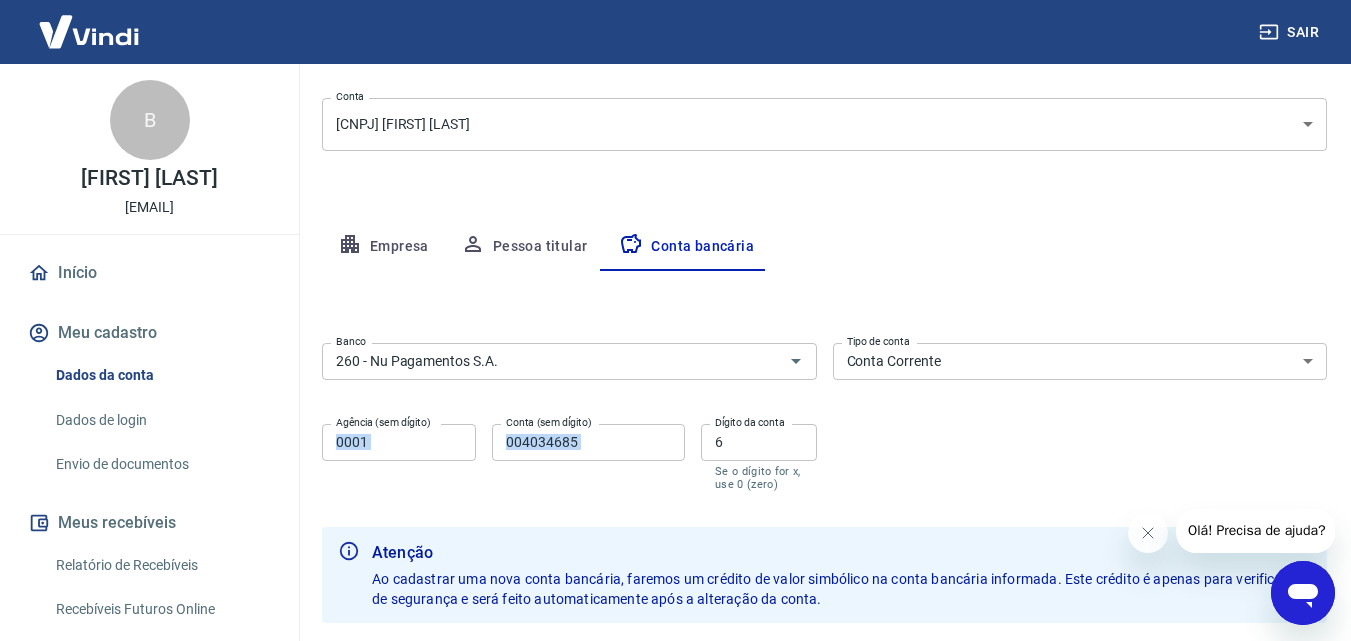 click on "004034685" at bounding box center [588, 442] 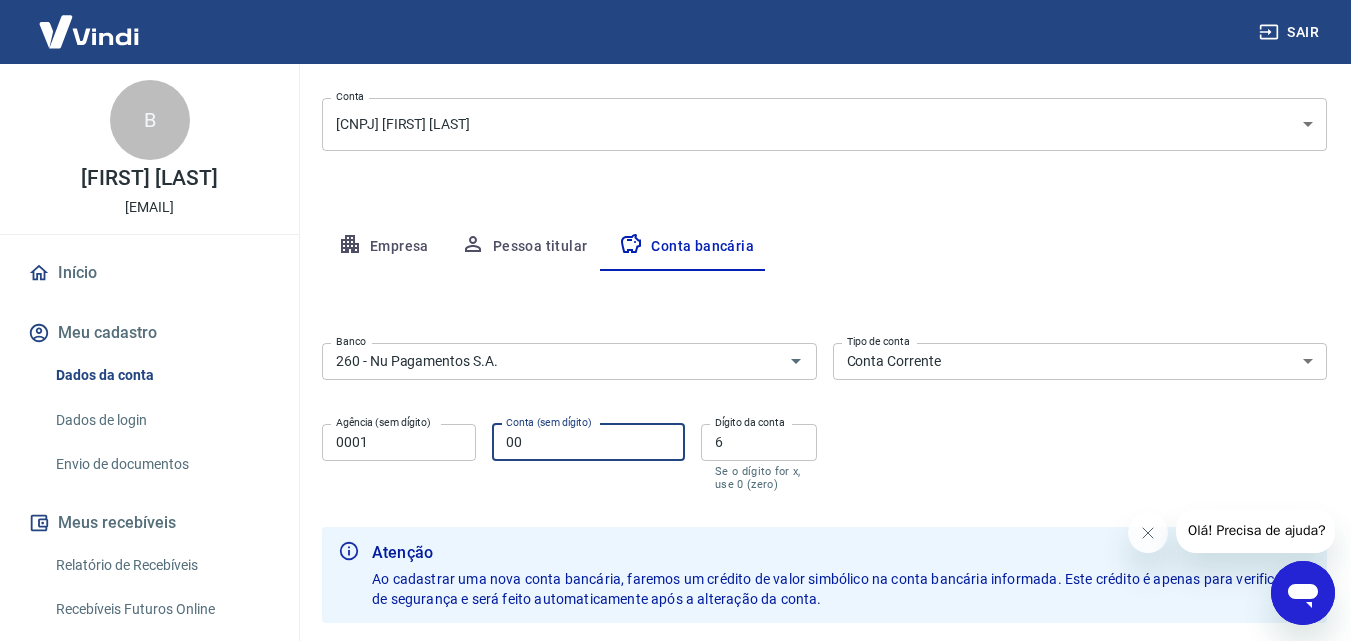 type on "0" 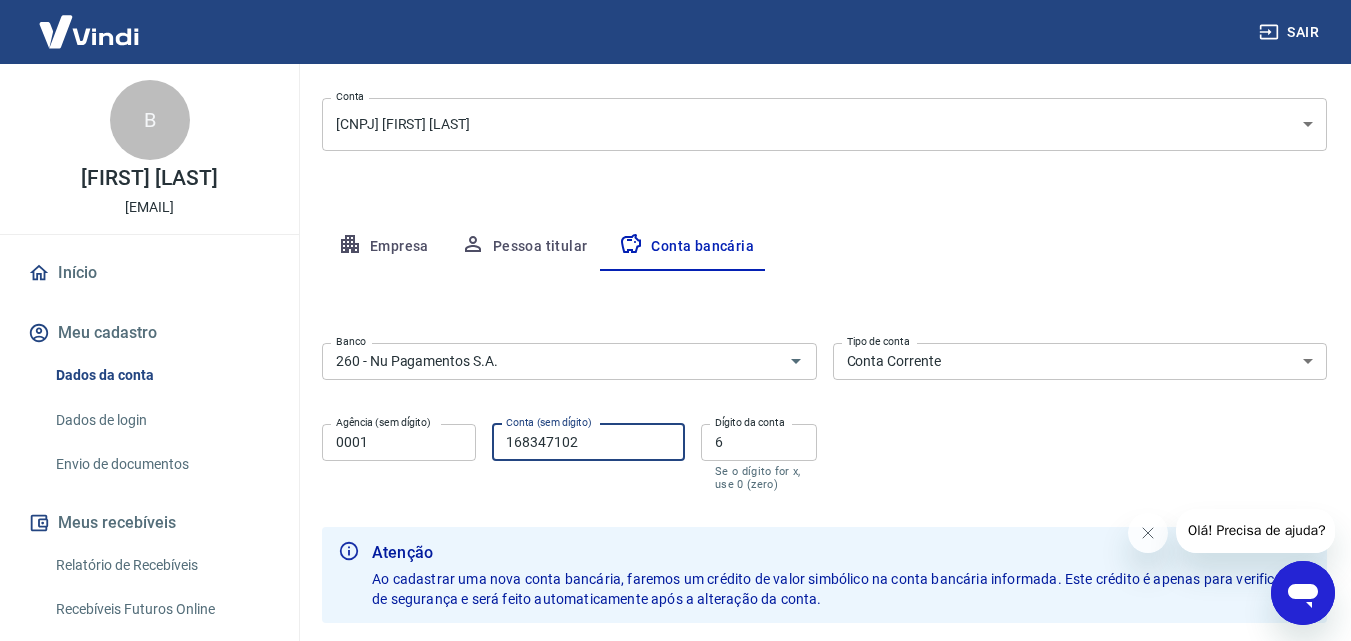 type on "168347102" 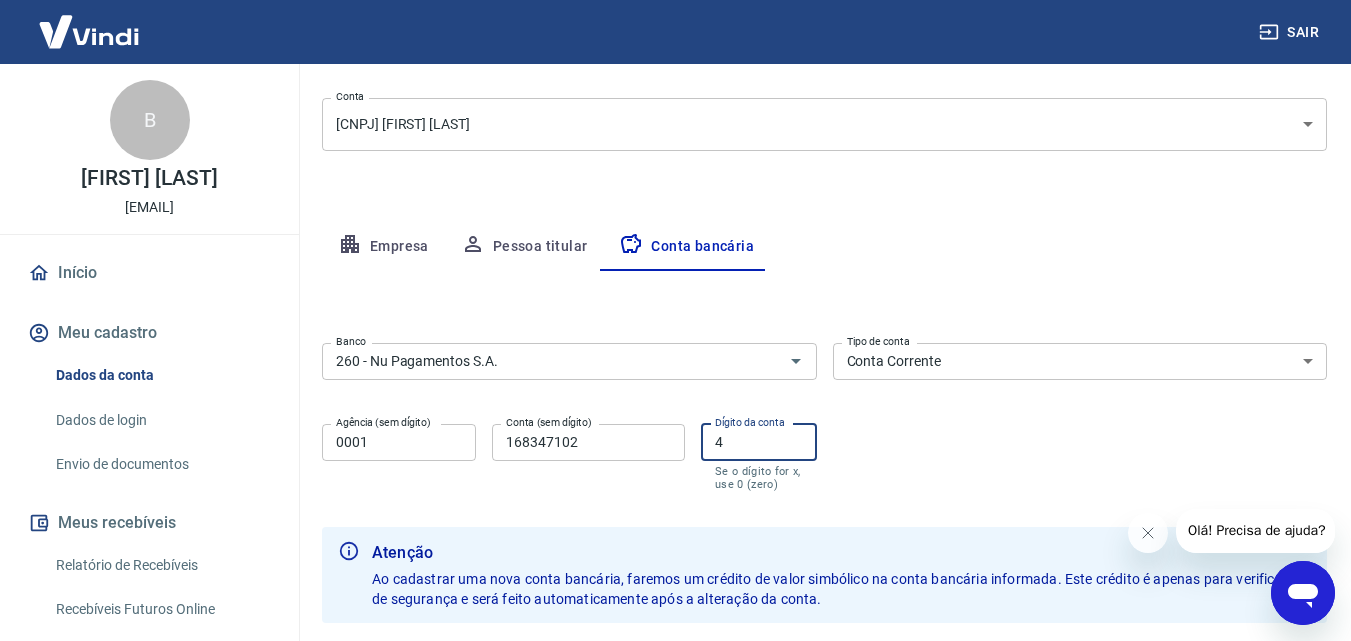type on "4" 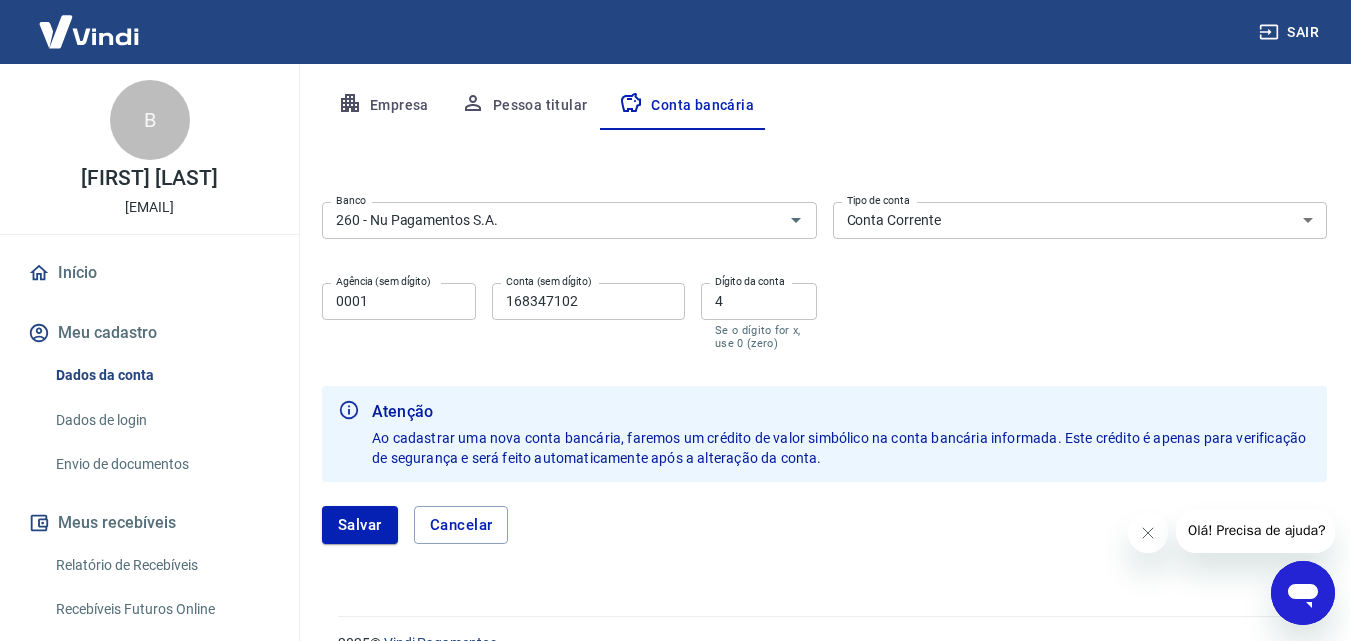 scroll, scrollTop: 383, scrollLeft: 0, axis: vertical 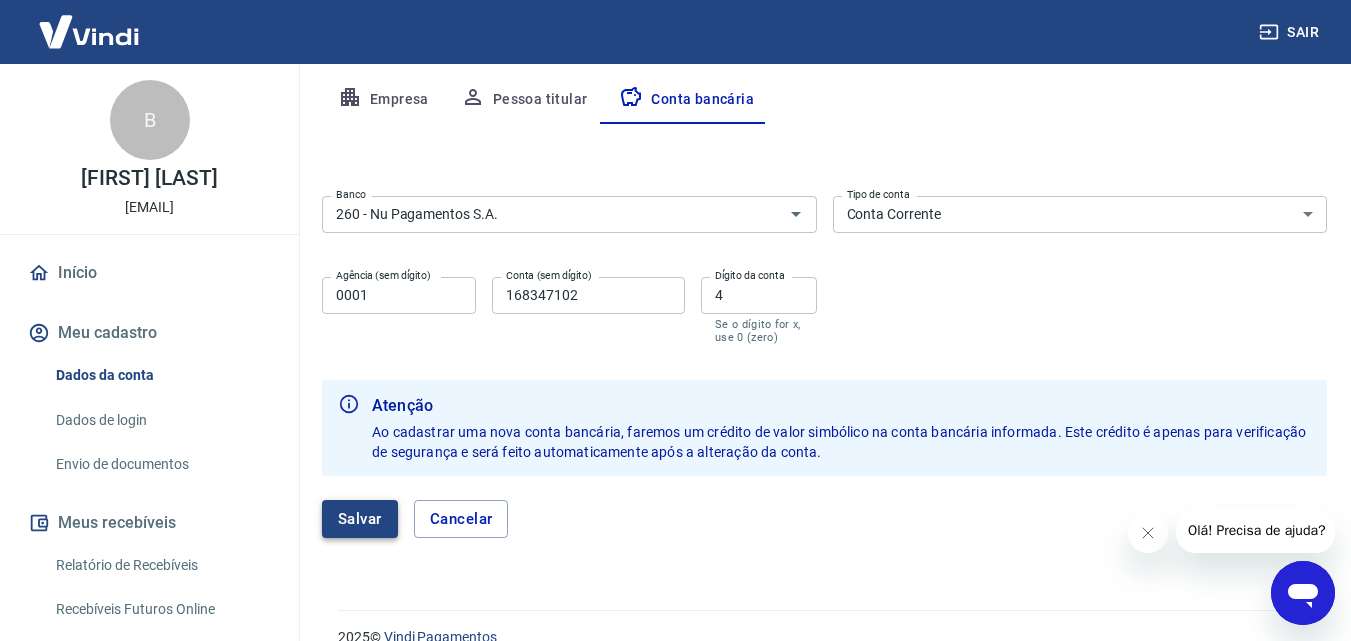 click on "Salvar" at bounding box center (360, 519) 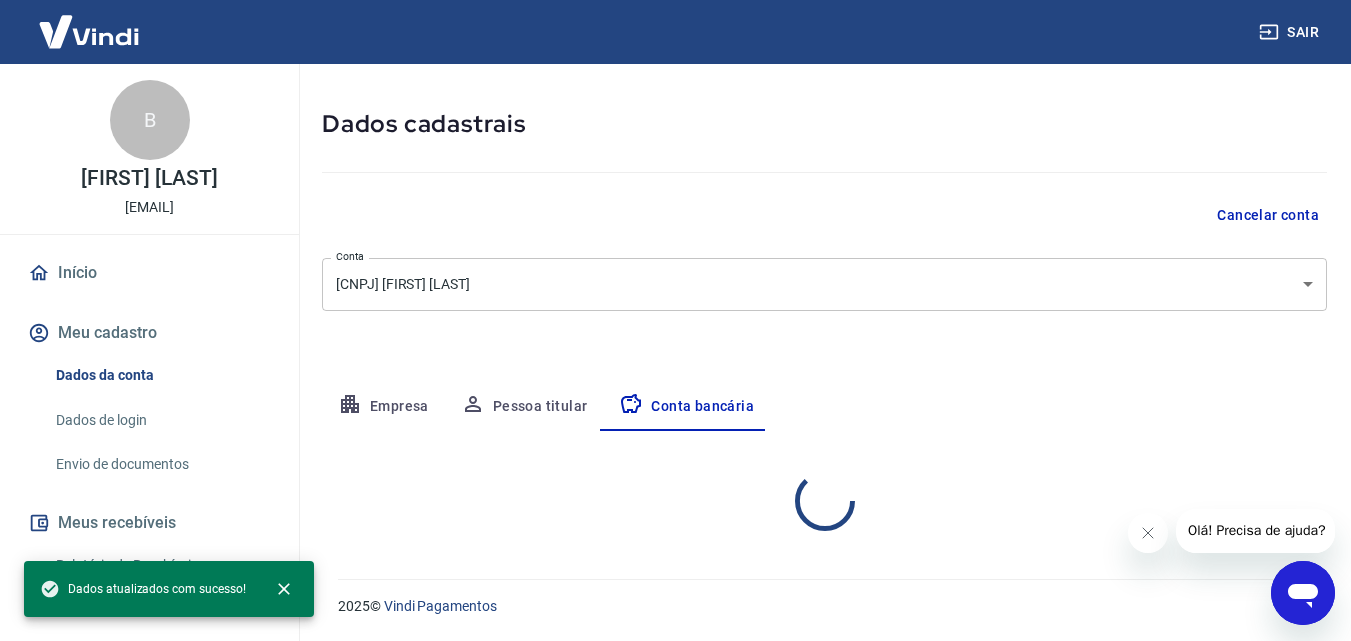 scroll, scrollTop: 270, scrollLeft: 0, axis: vertical 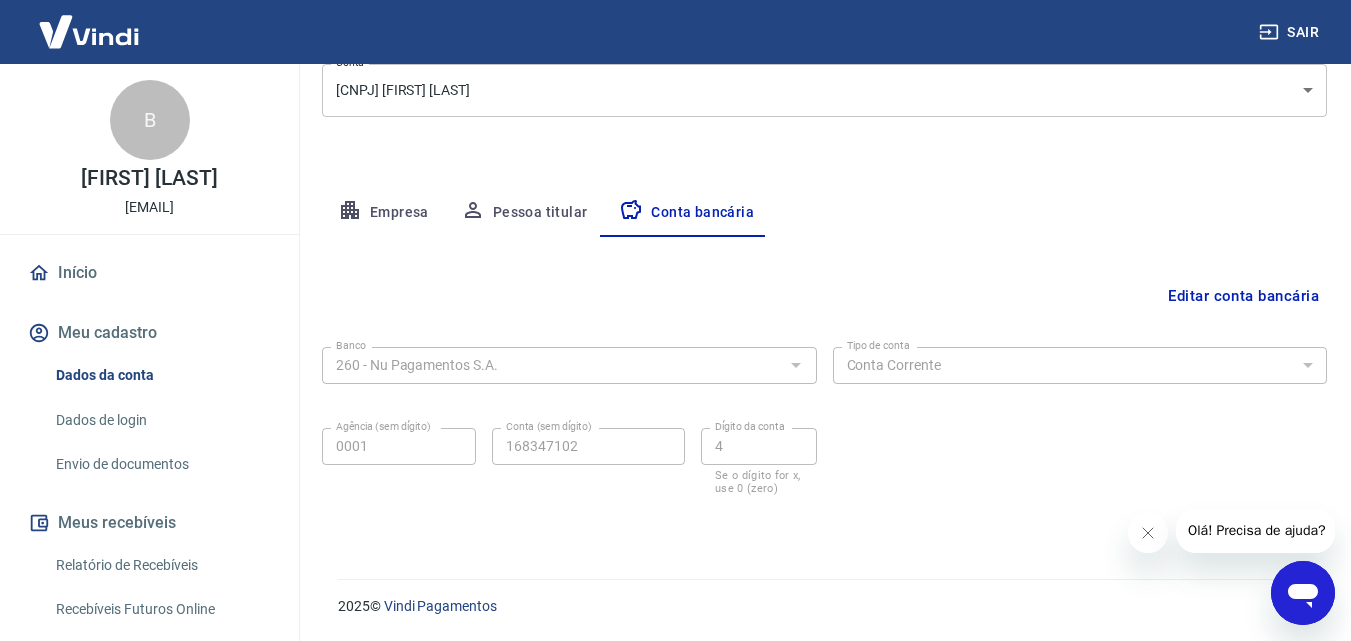 click on "Editar conta bancária" at bounding box center (1243, 296) 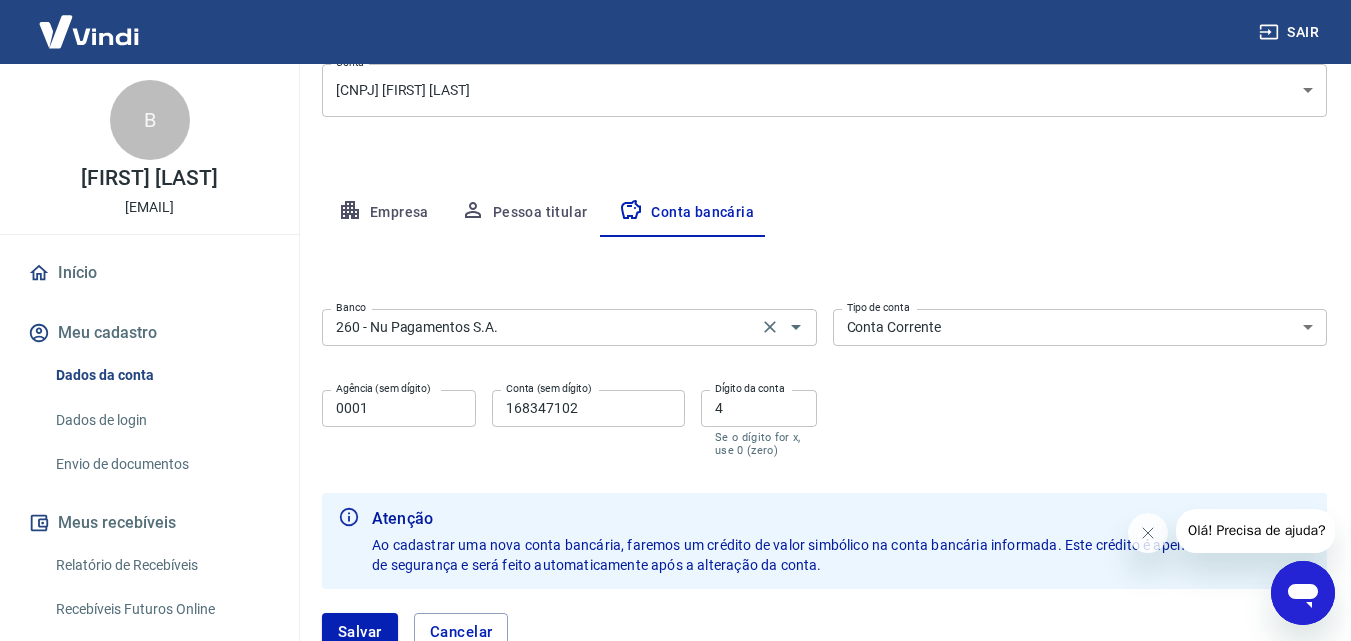 click at bounding box center [782, 327] 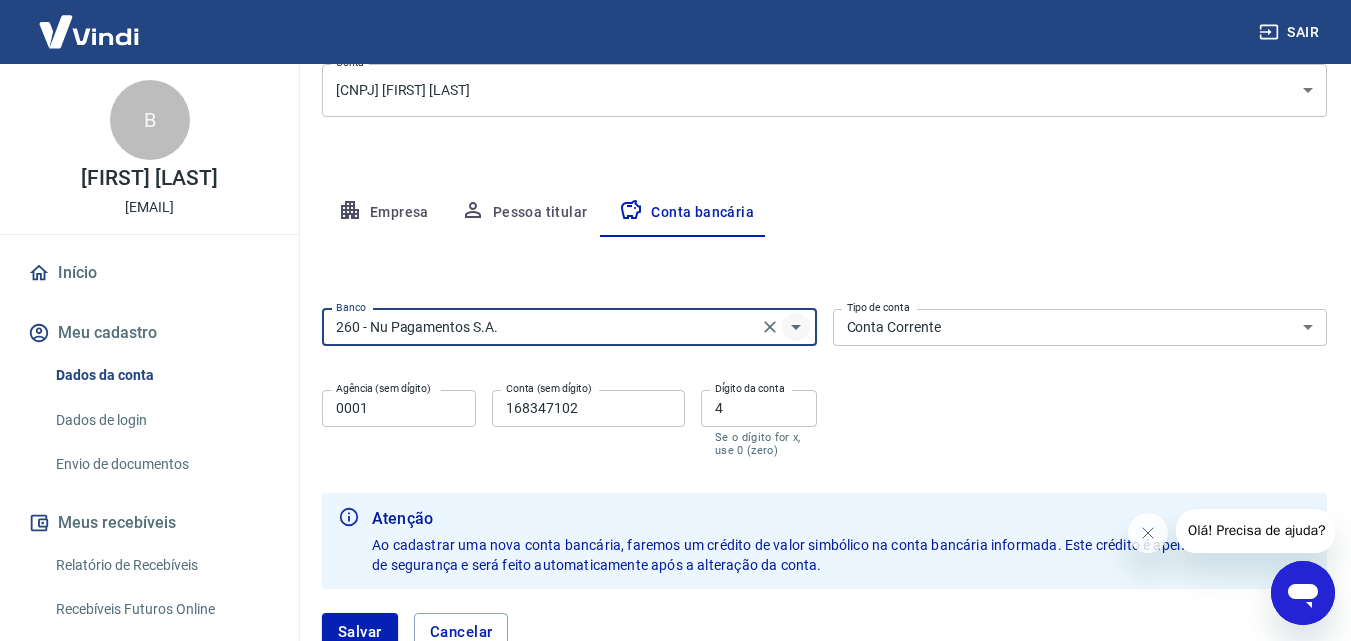 click 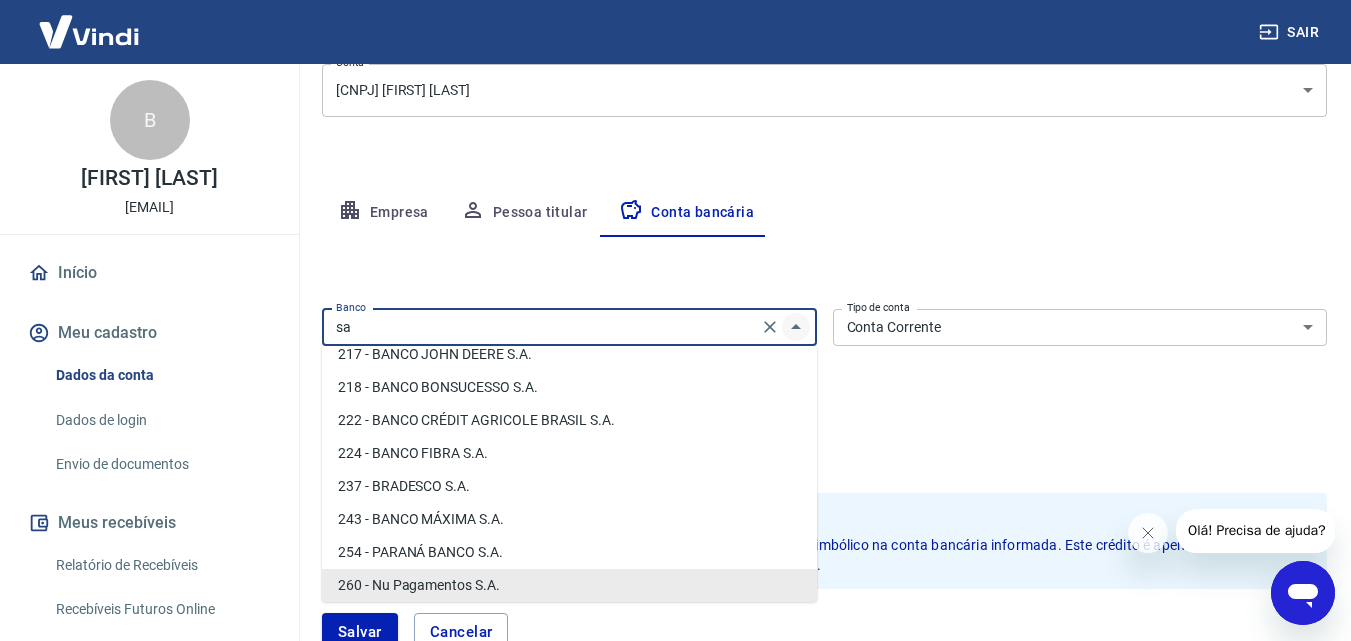 scroll, scrollTop: 0, scrollLeft: 0, axis: both 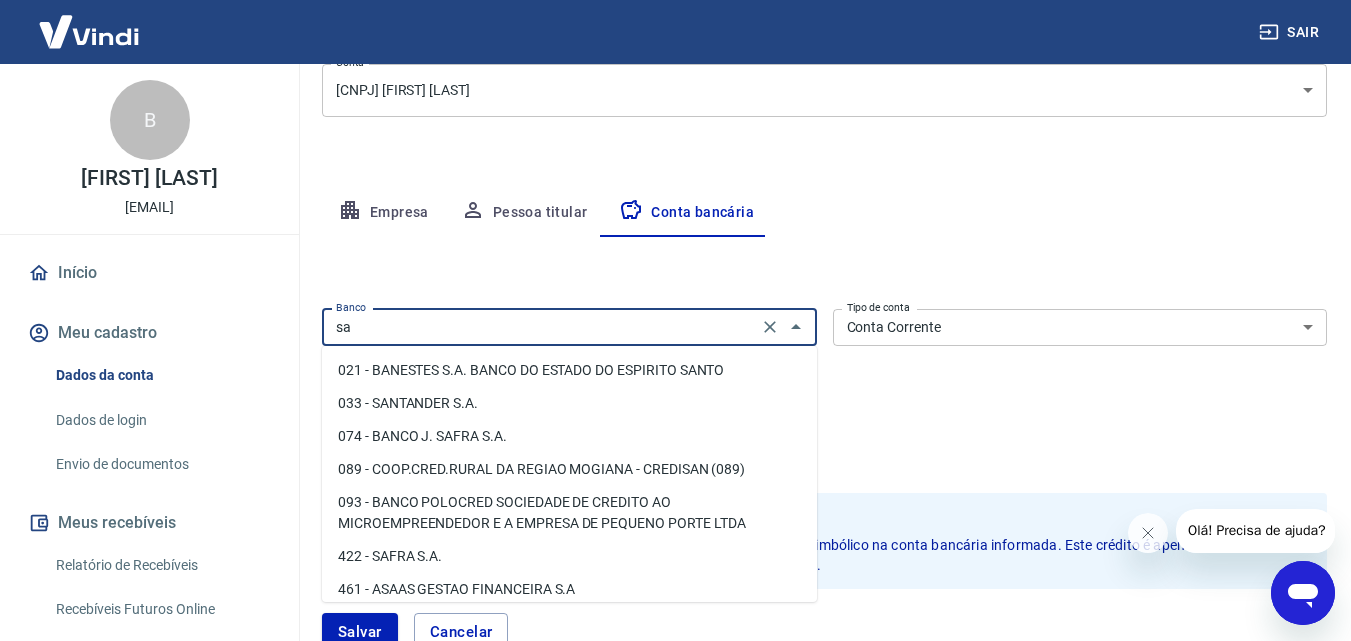 click on "033 - SANTANDER S.A." at bounding box center (569, 403) 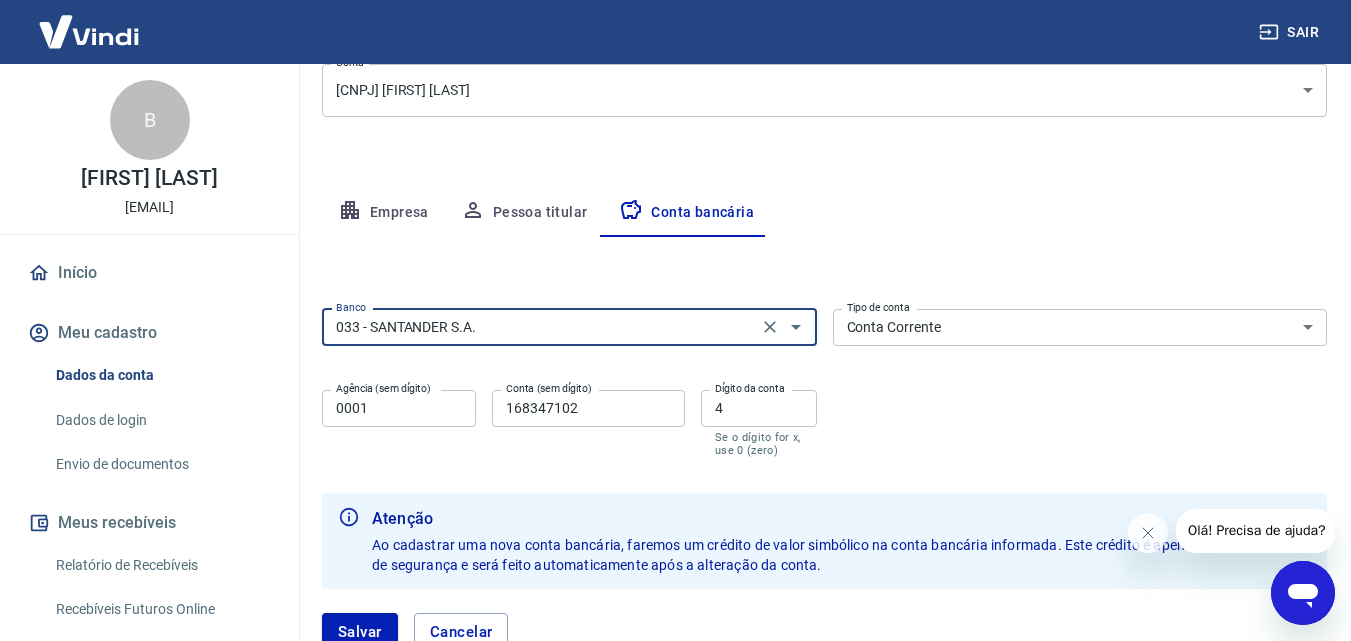 type on "033 - SANTANDER S.A." 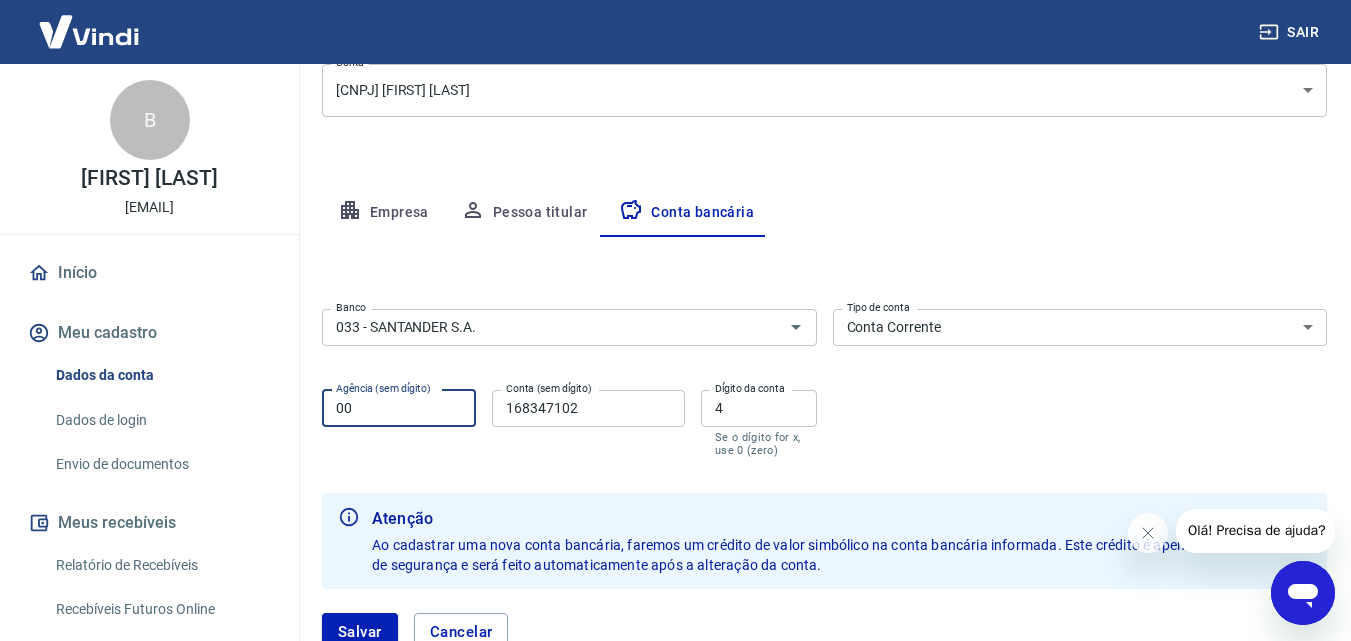 type on "0" 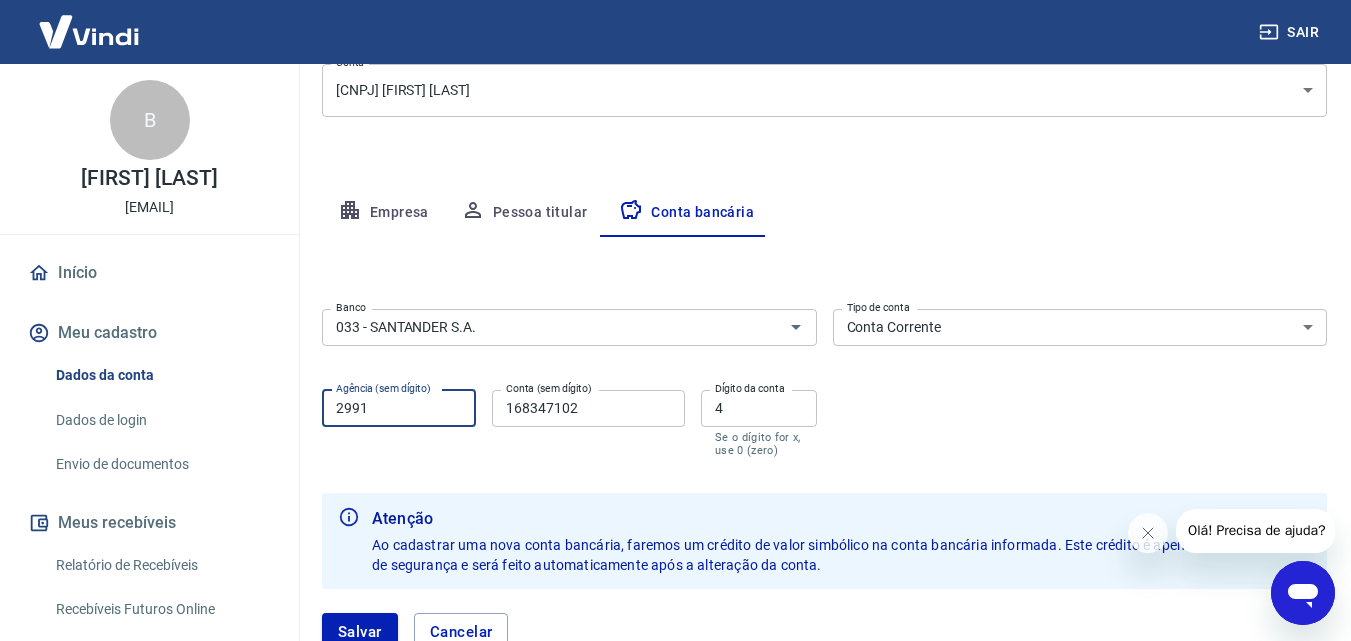 type on "2991" 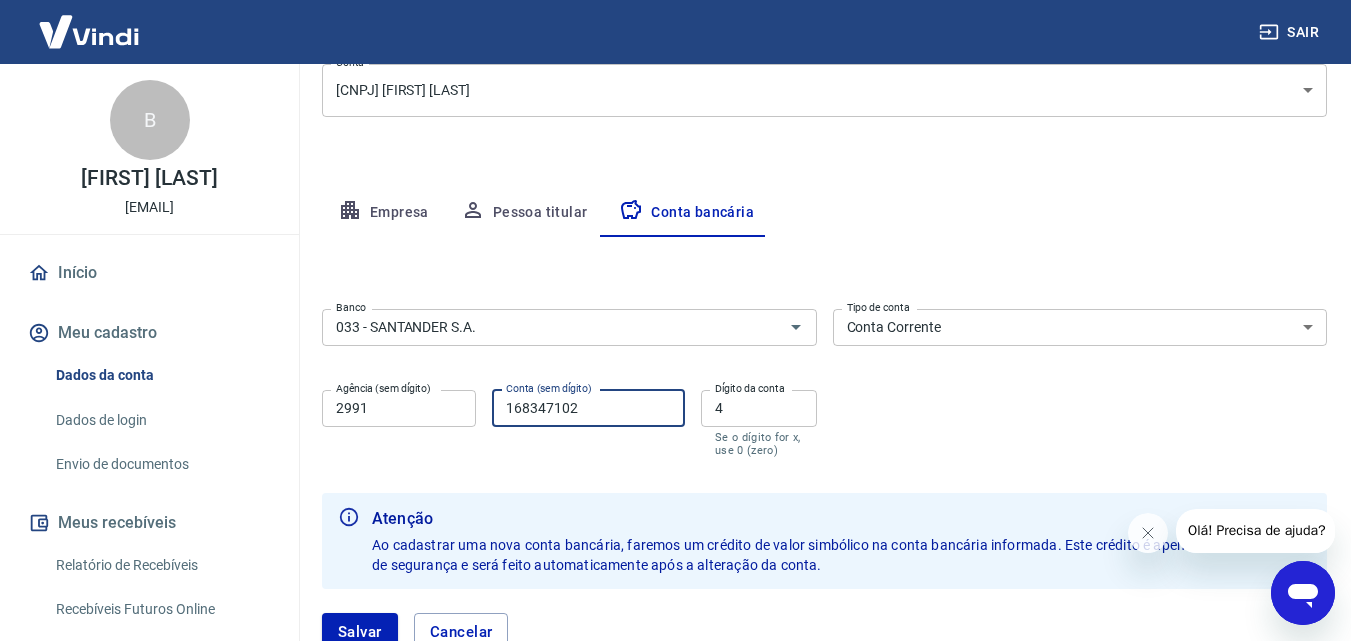 drag, startPoint x: 602, startPoint y: 412, endPoint x: 283, endPoint y: 371, distance: 321.624 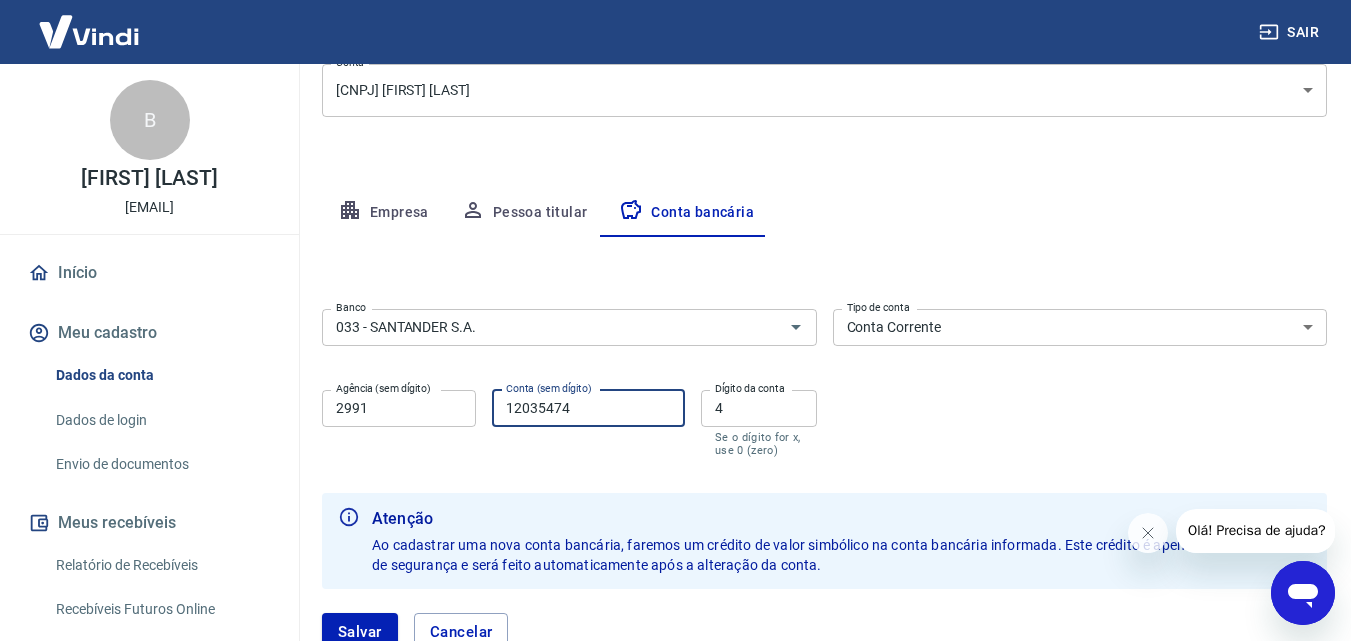 type on "12035474" 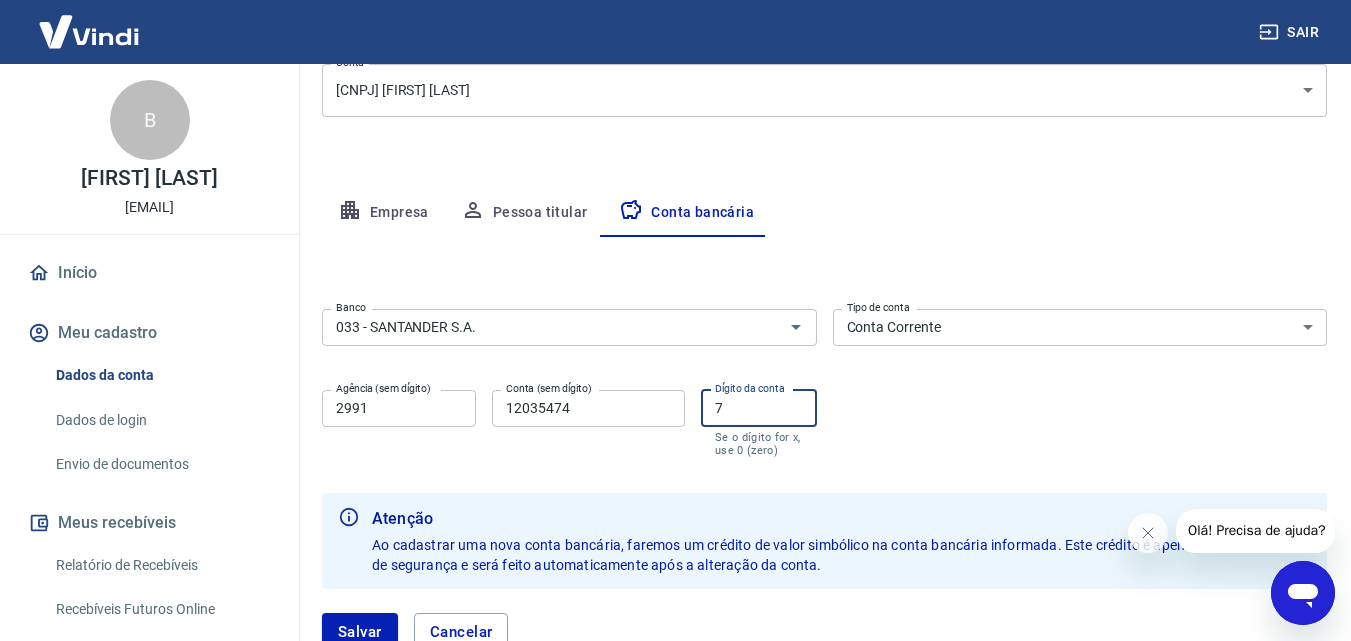type on "7" 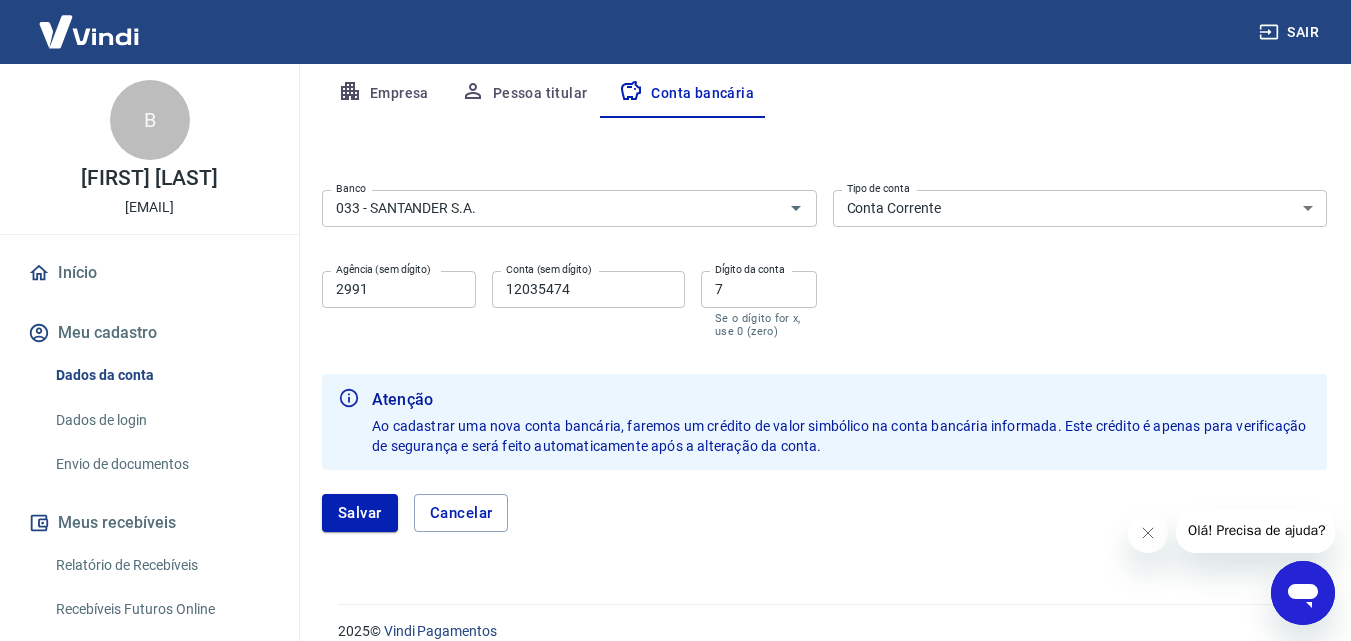 scroll, scrollTop: 399, scrollLeft: 0, axis: vertical 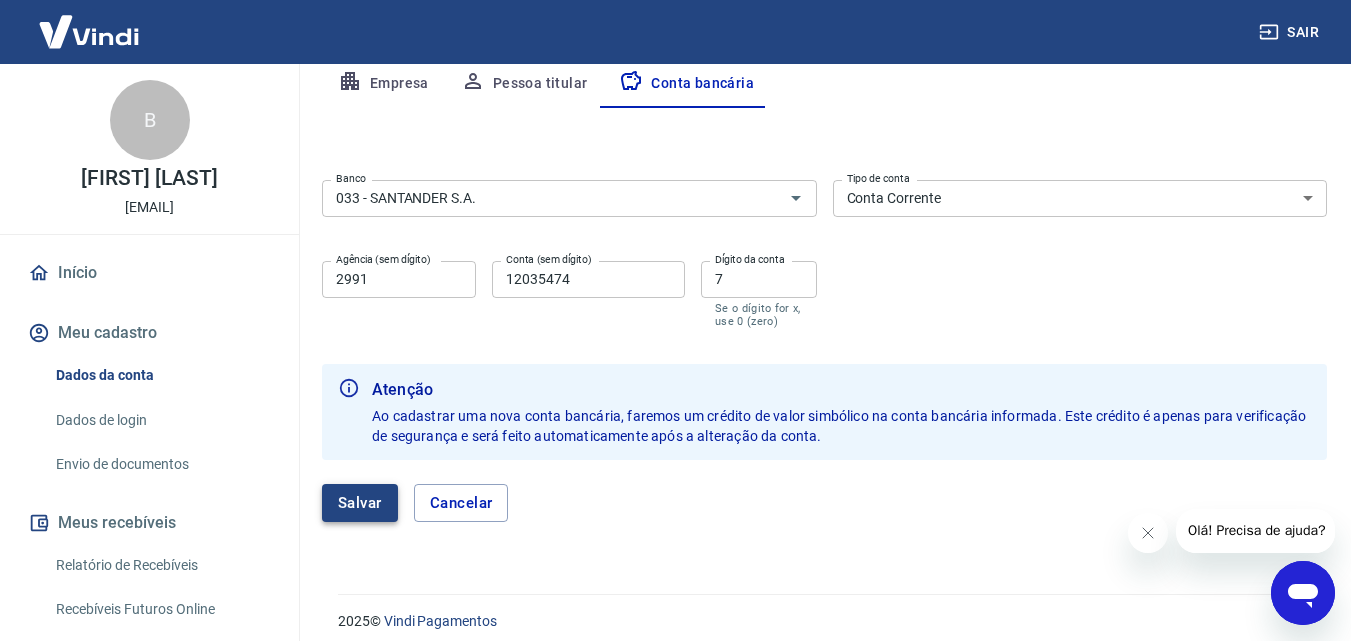 click on "Salvar" at bounding box center (360, 503) 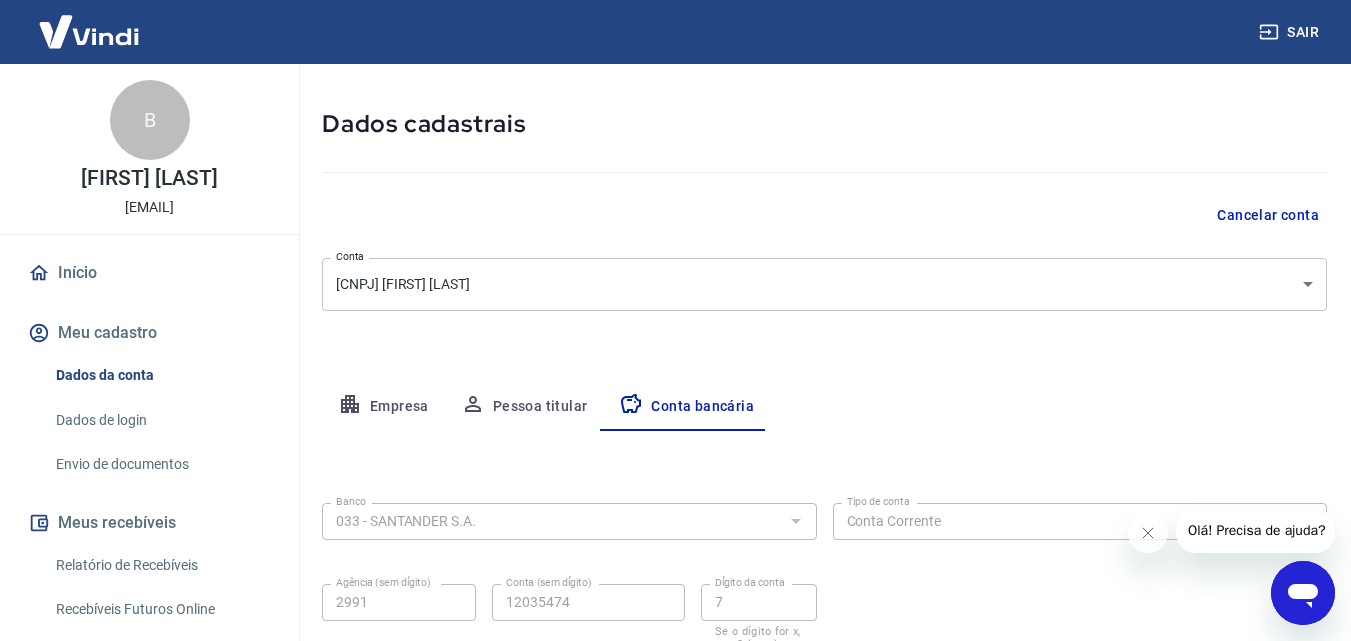 select on "1" 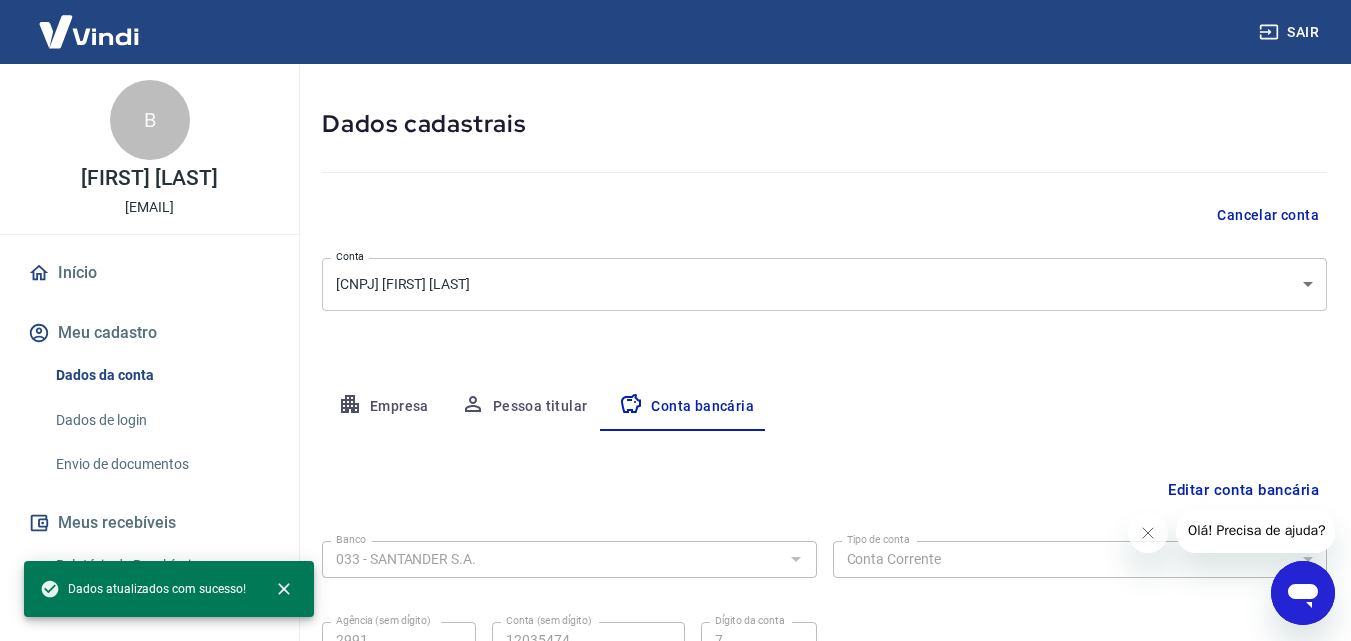 scroll, scrollTop: 270, scrollLeft: 0, axis: vertical 